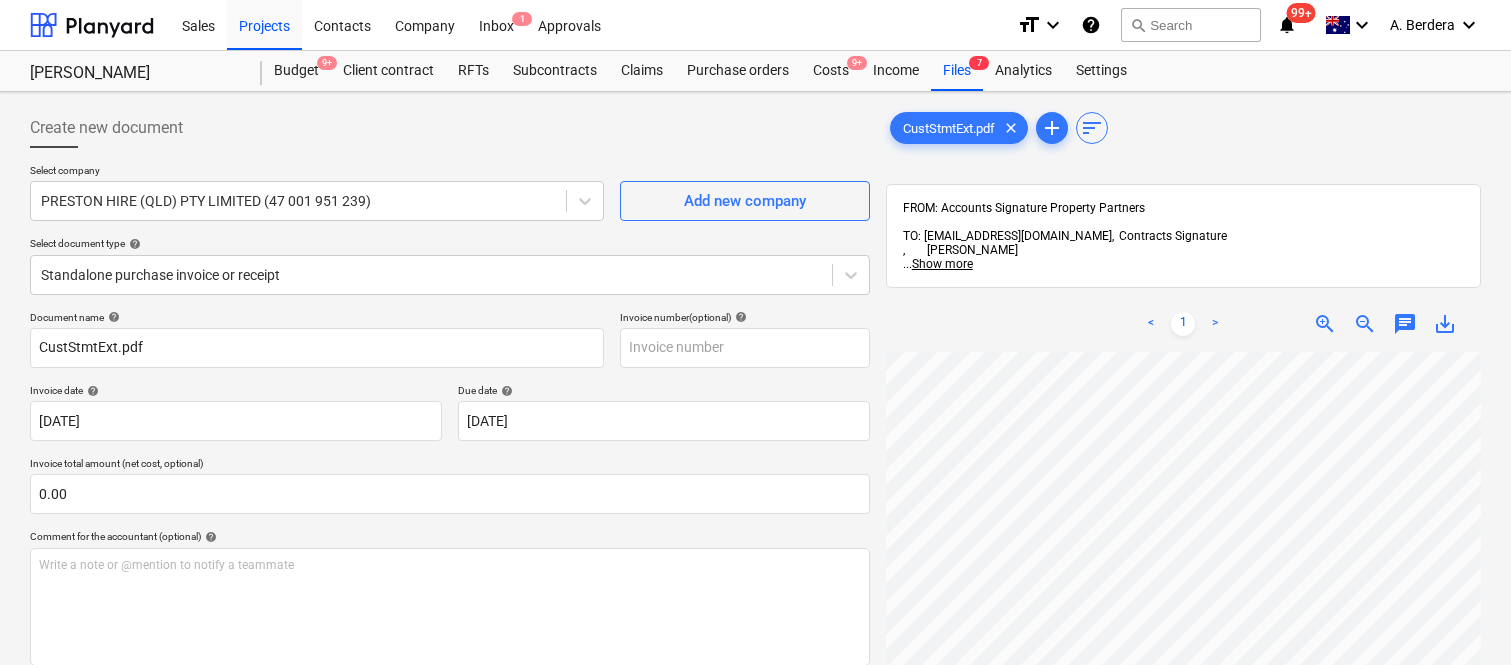 scroll, scrollTop: 0, scrollLeft: 0, axis: both 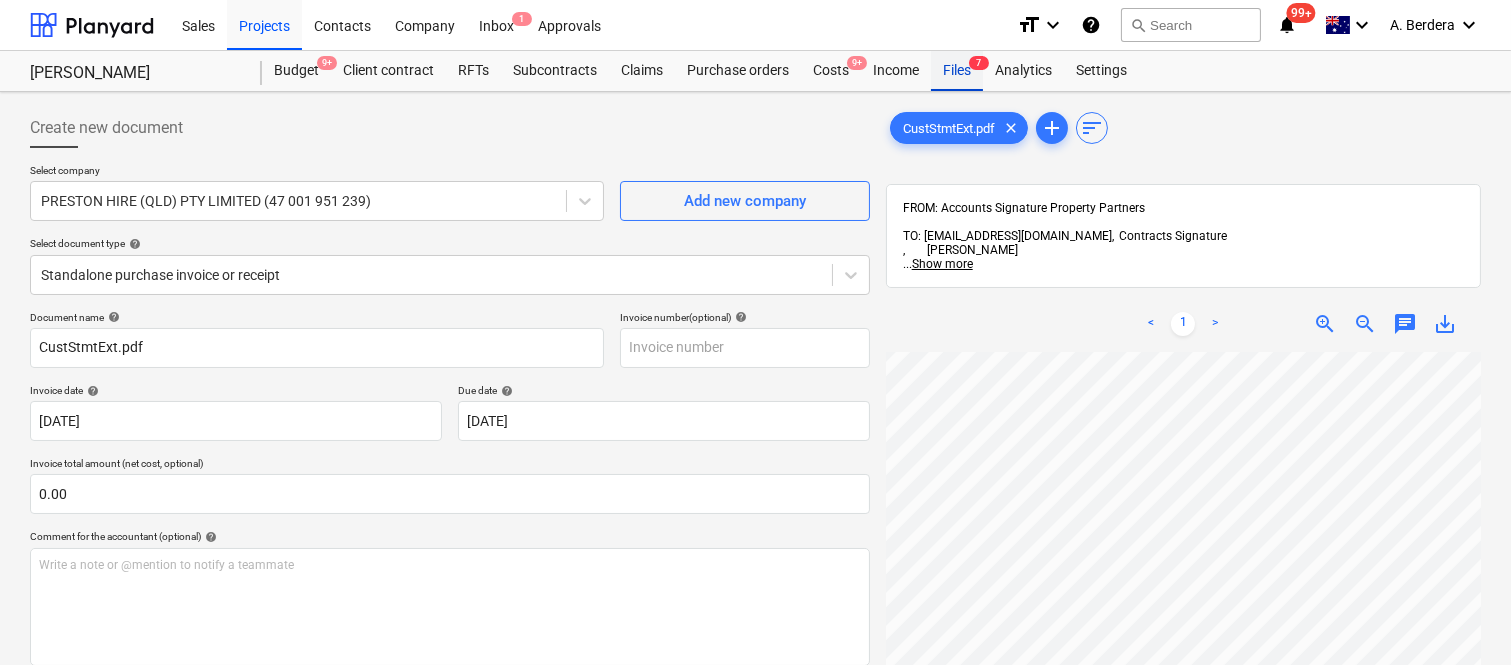 click on "Files 7" at bounding box center [957, 71] 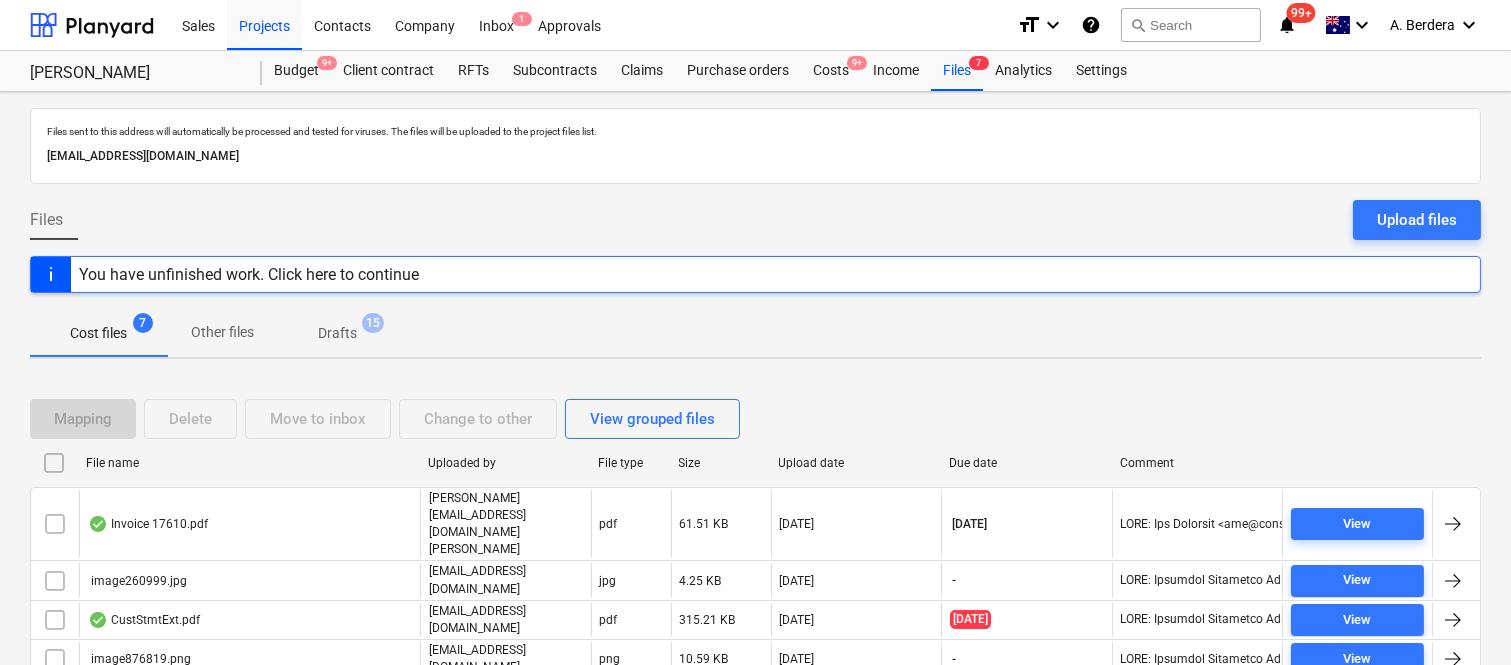 scroll, scrollTop: 154, scrollLeft: 0, axis: vertical 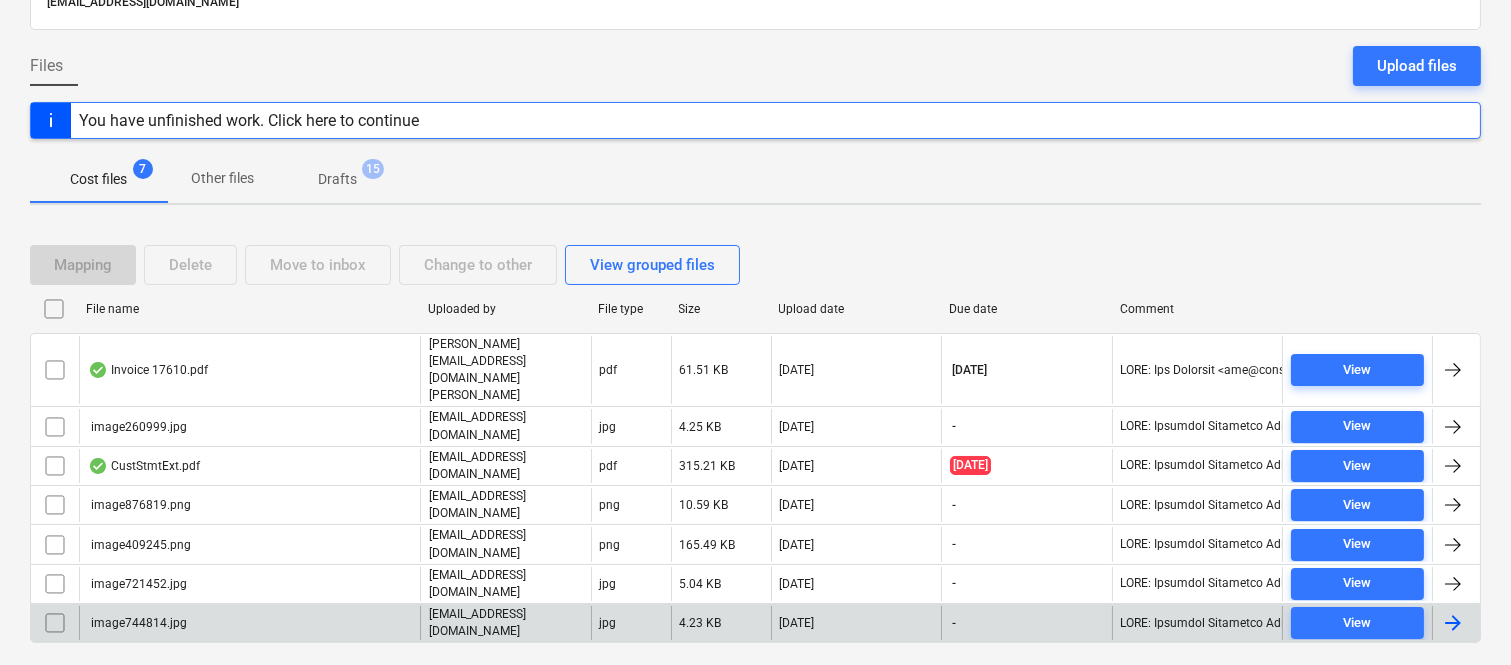 click at bounding box center (55, 623) 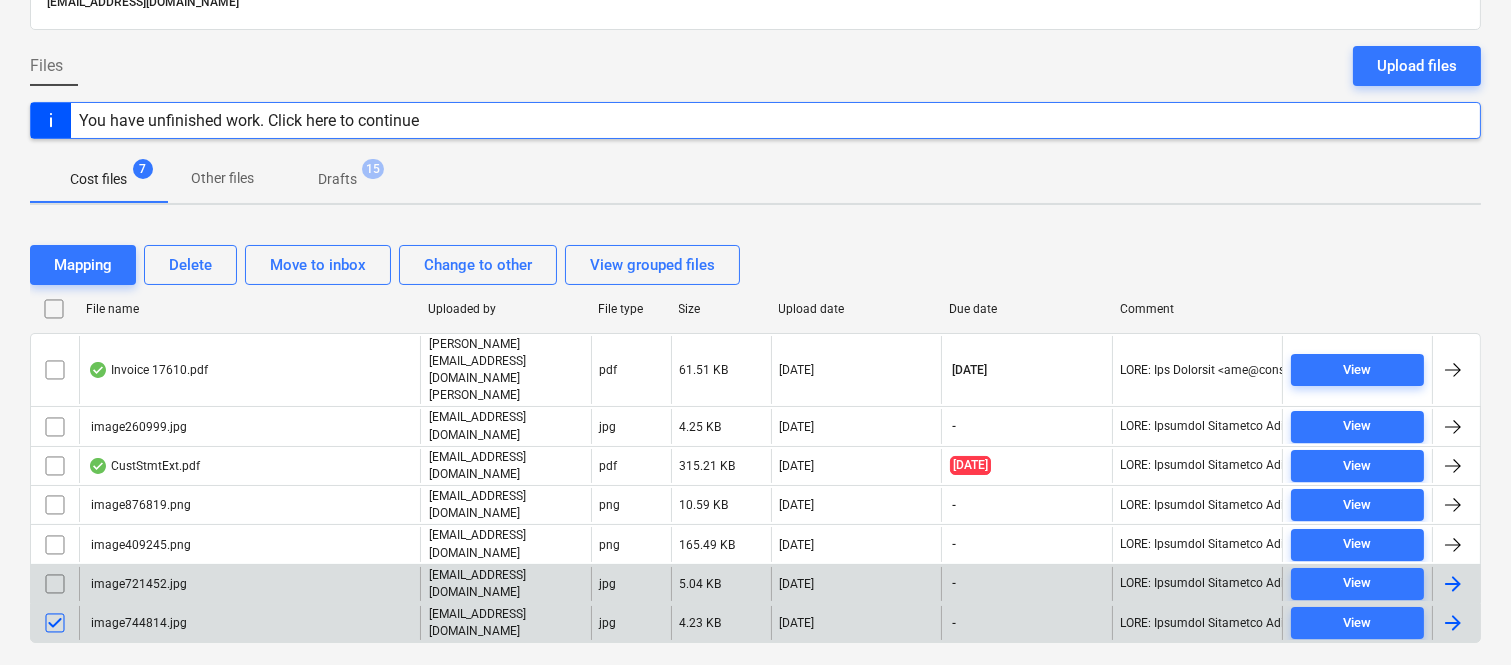 click at bounding box center (55, 584) 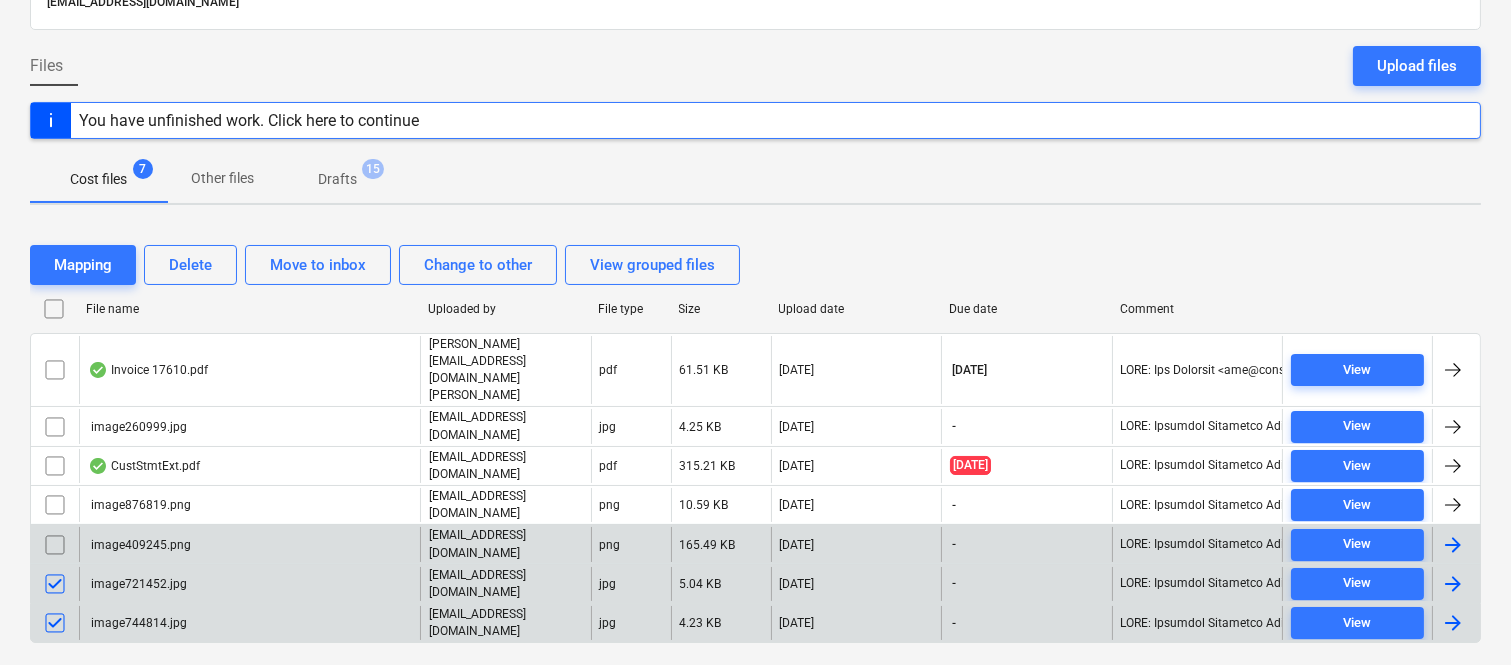 click at bounding box center (55, 545) 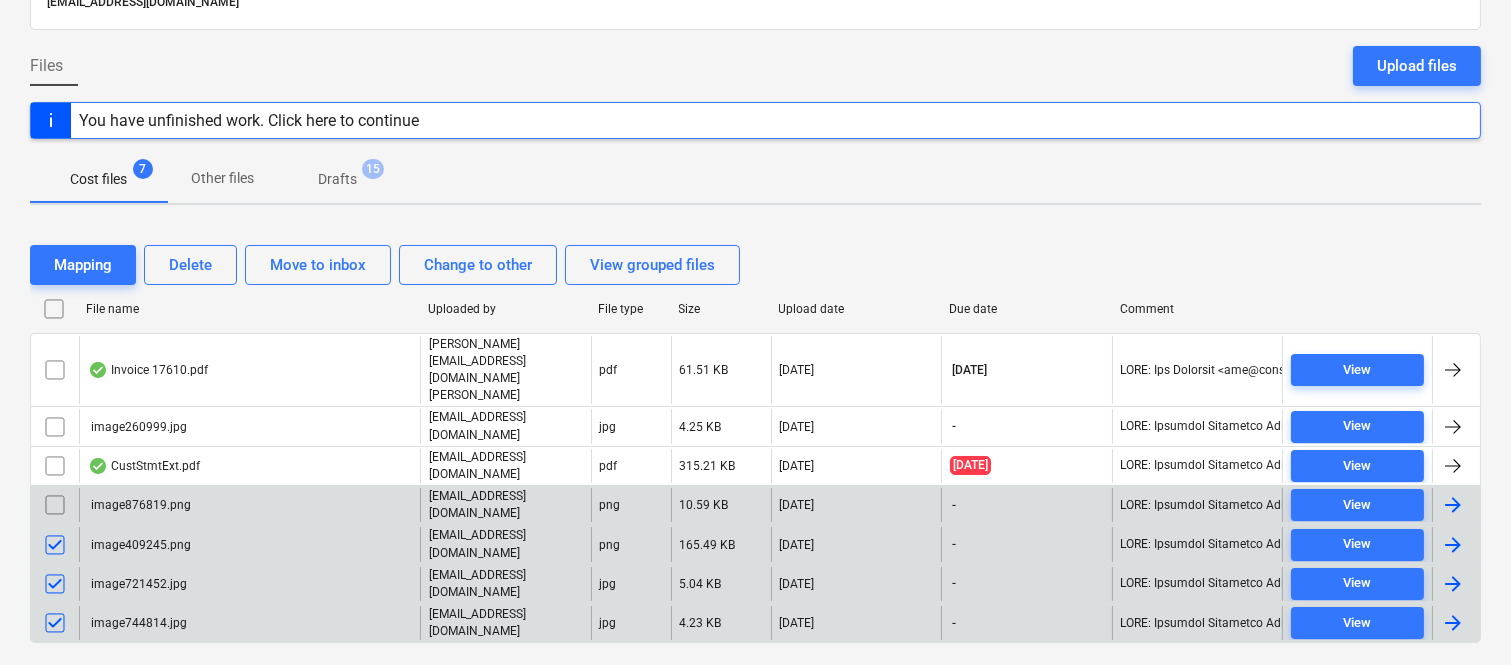 click at bounding box center [55, 505] 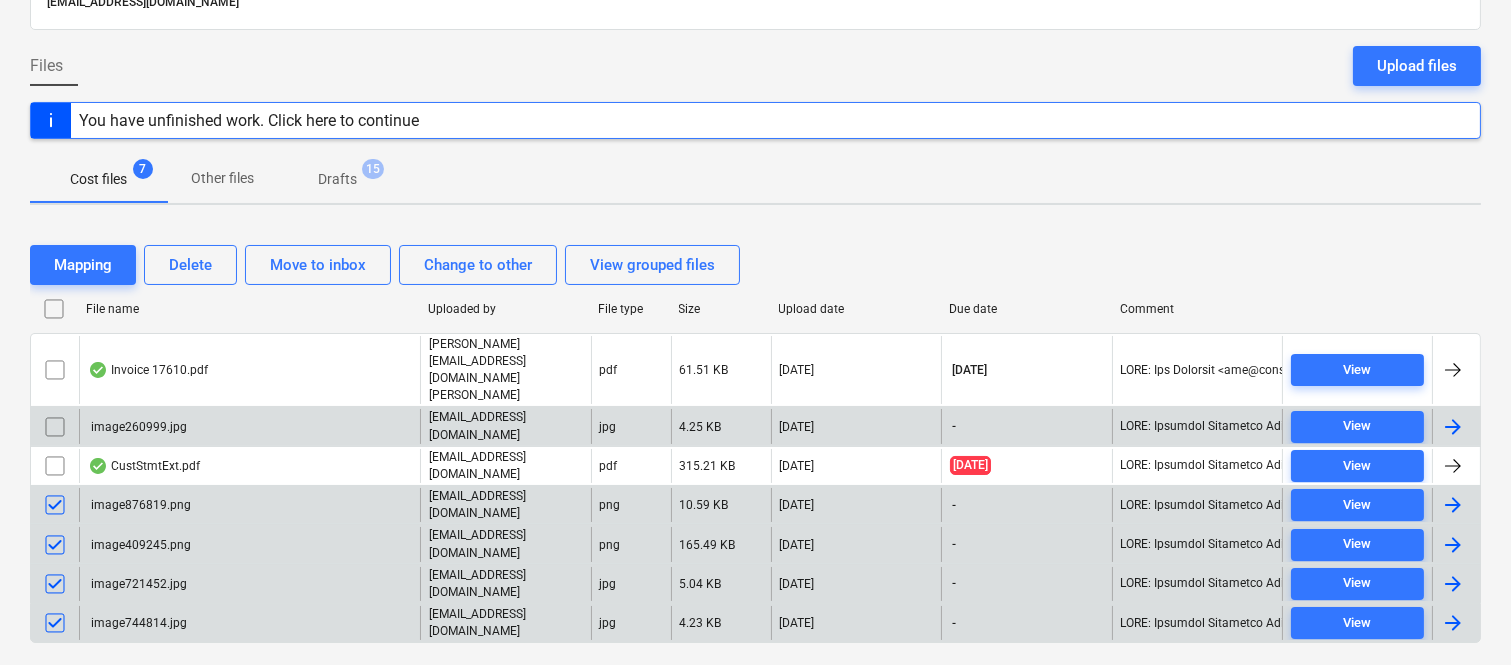 click at bounding box center (55, 427) 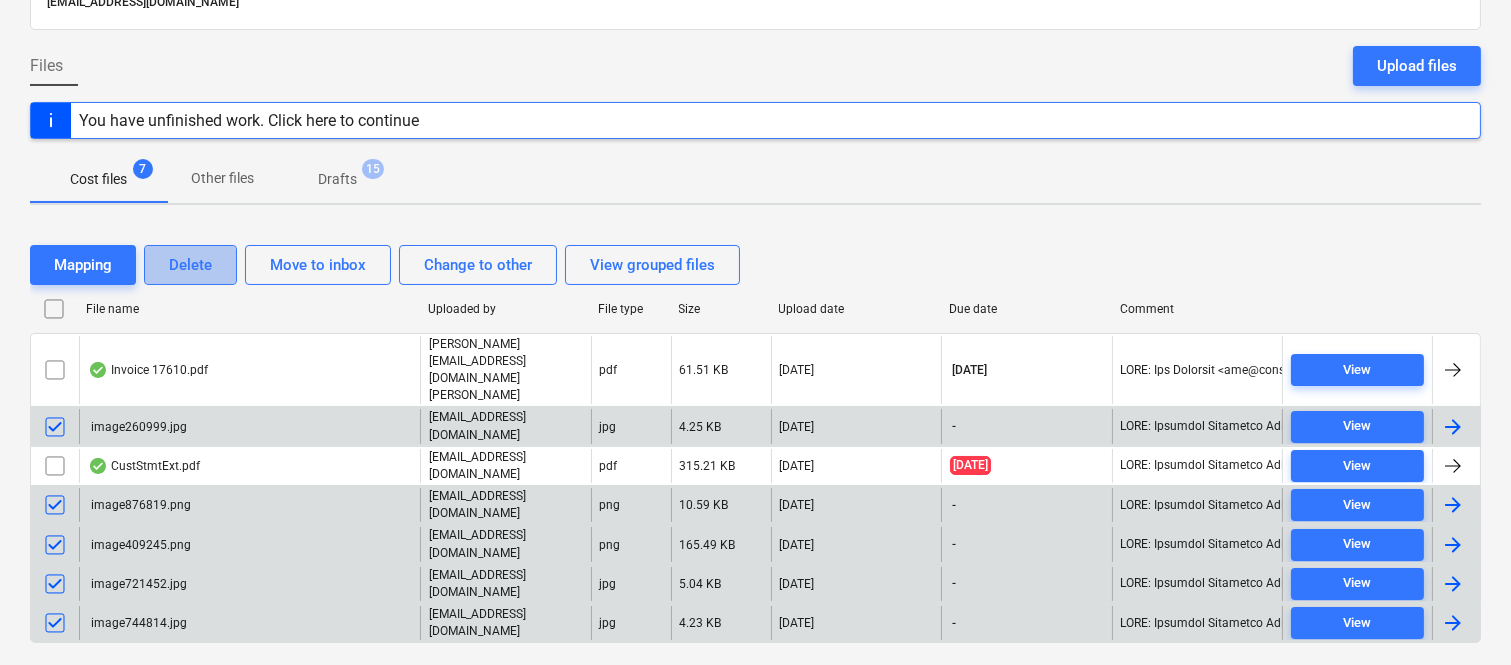 click on "Delete" at bounding box center (190, 265) 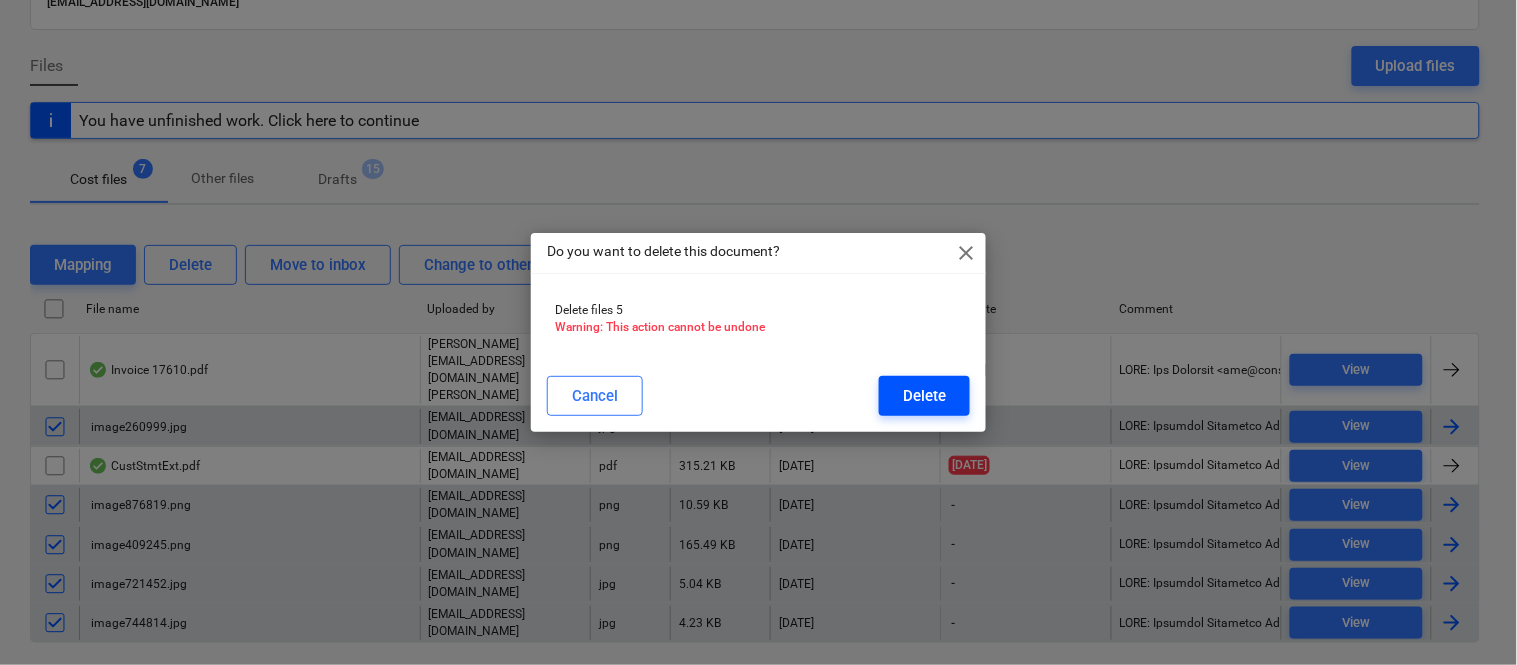 click on "Delete" at bounding box center [924, 396] 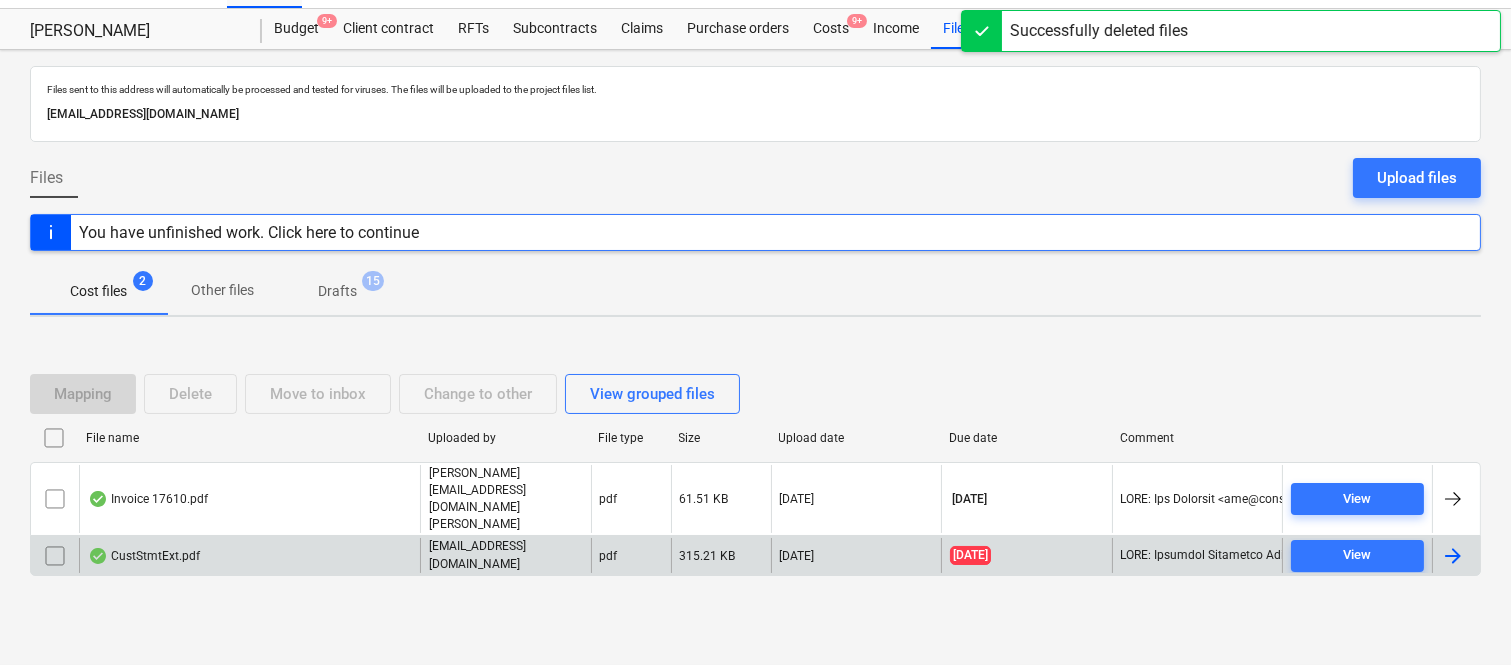 scroll, scrollTop: 42, scrollLeft: 0, axis: vertical 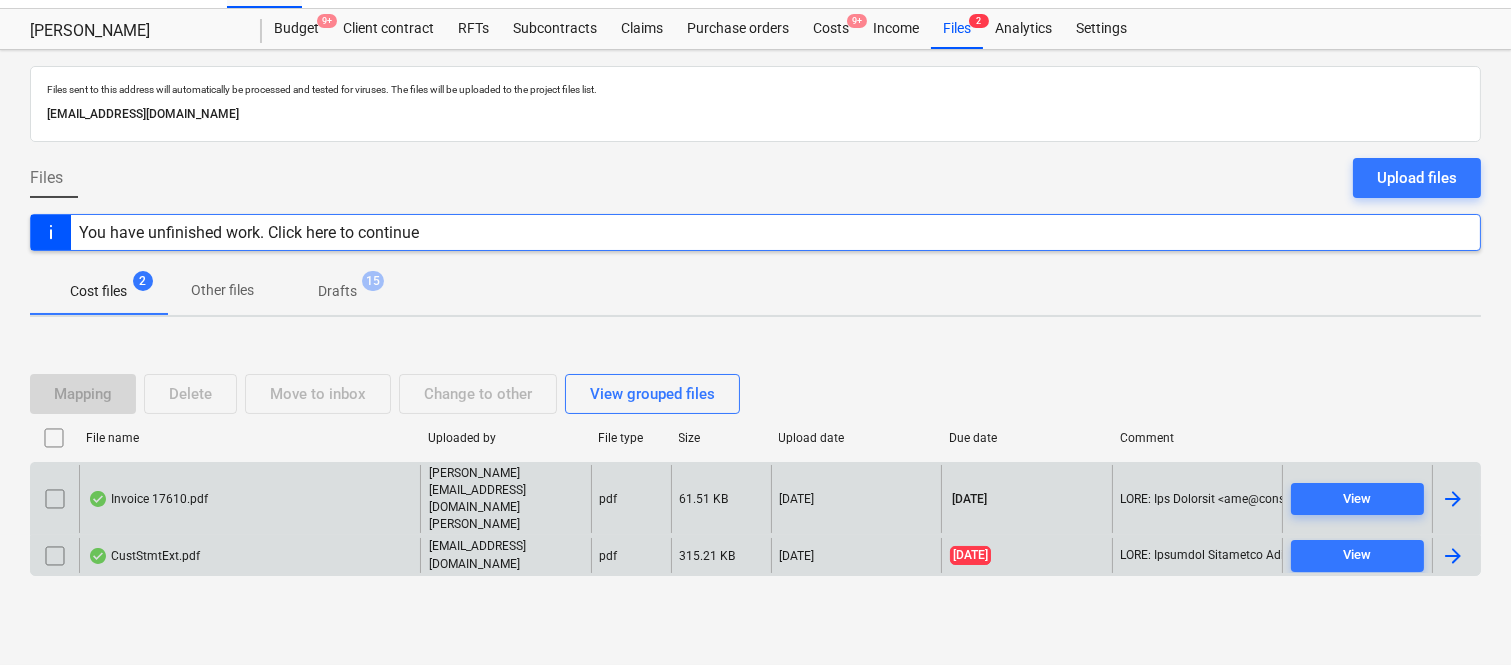 click on "Invoice 17610.pdf" at bounding box center (249, 499) 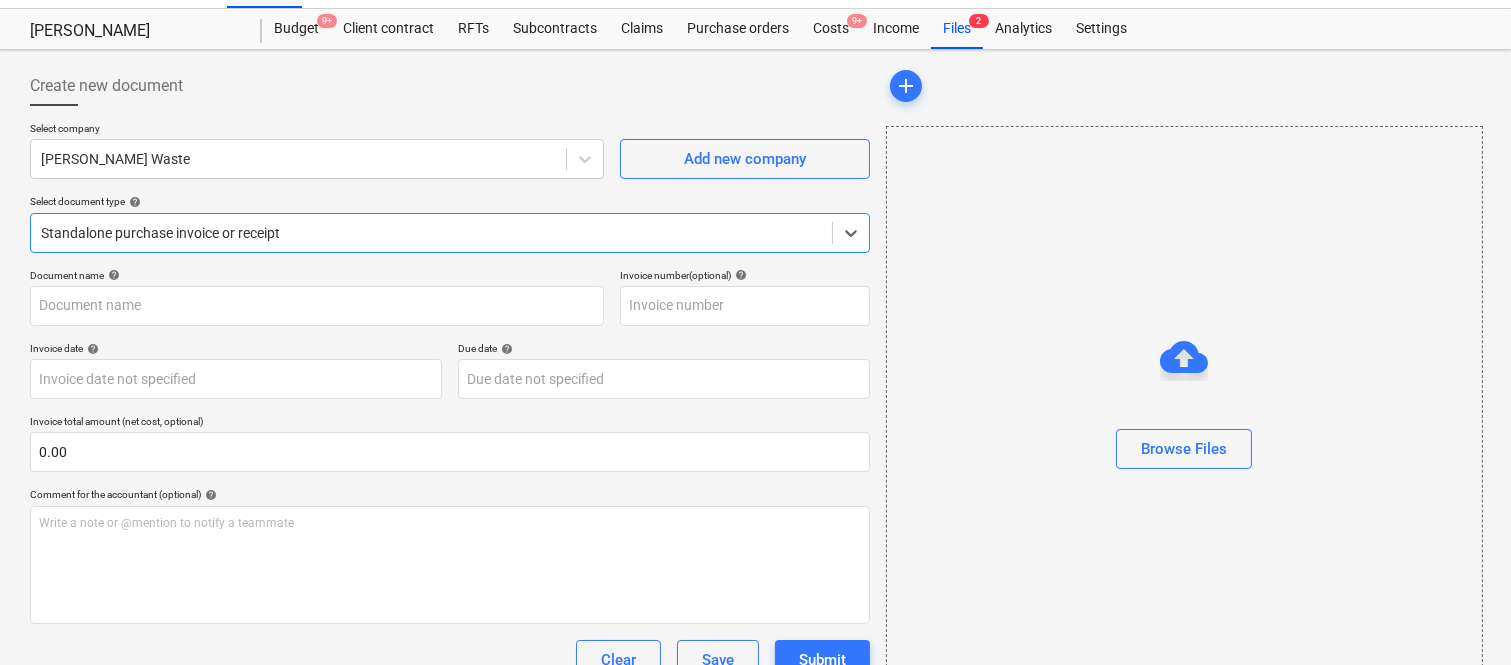 type on "17610" 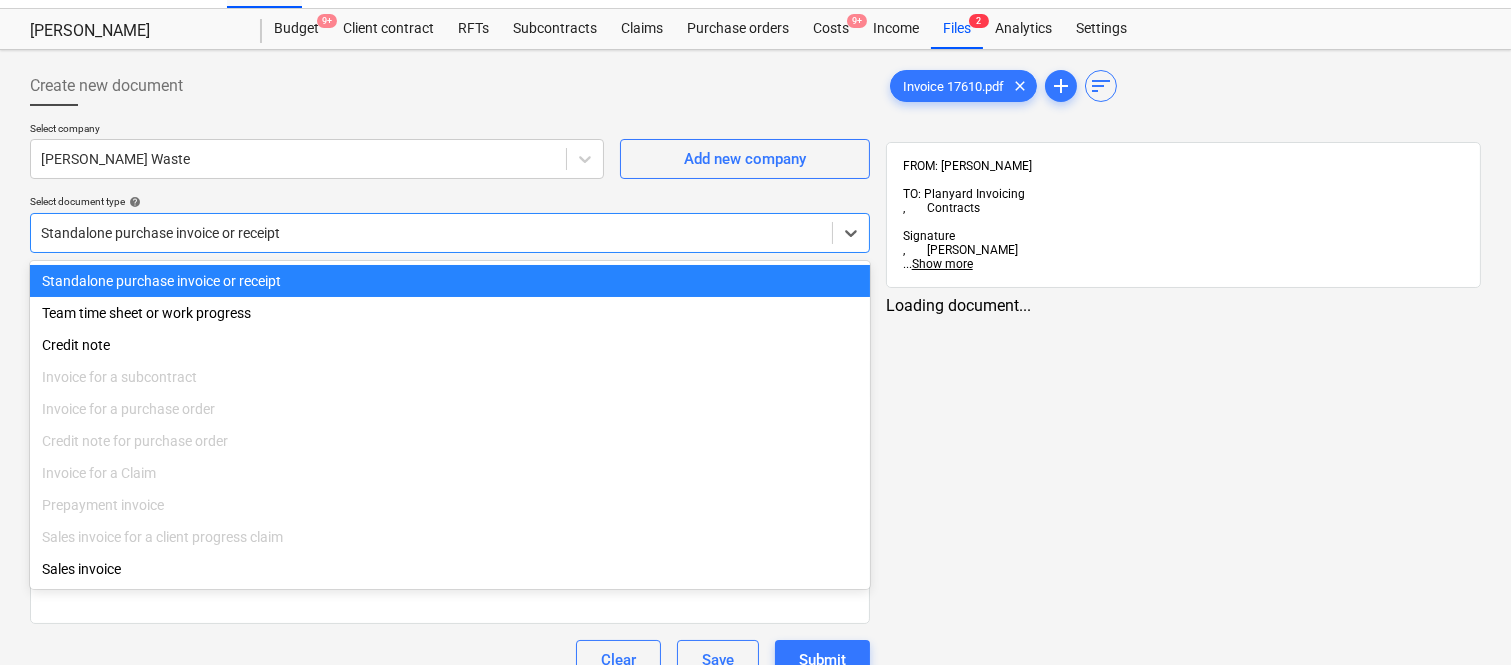 click at bounding box center (431, 233) 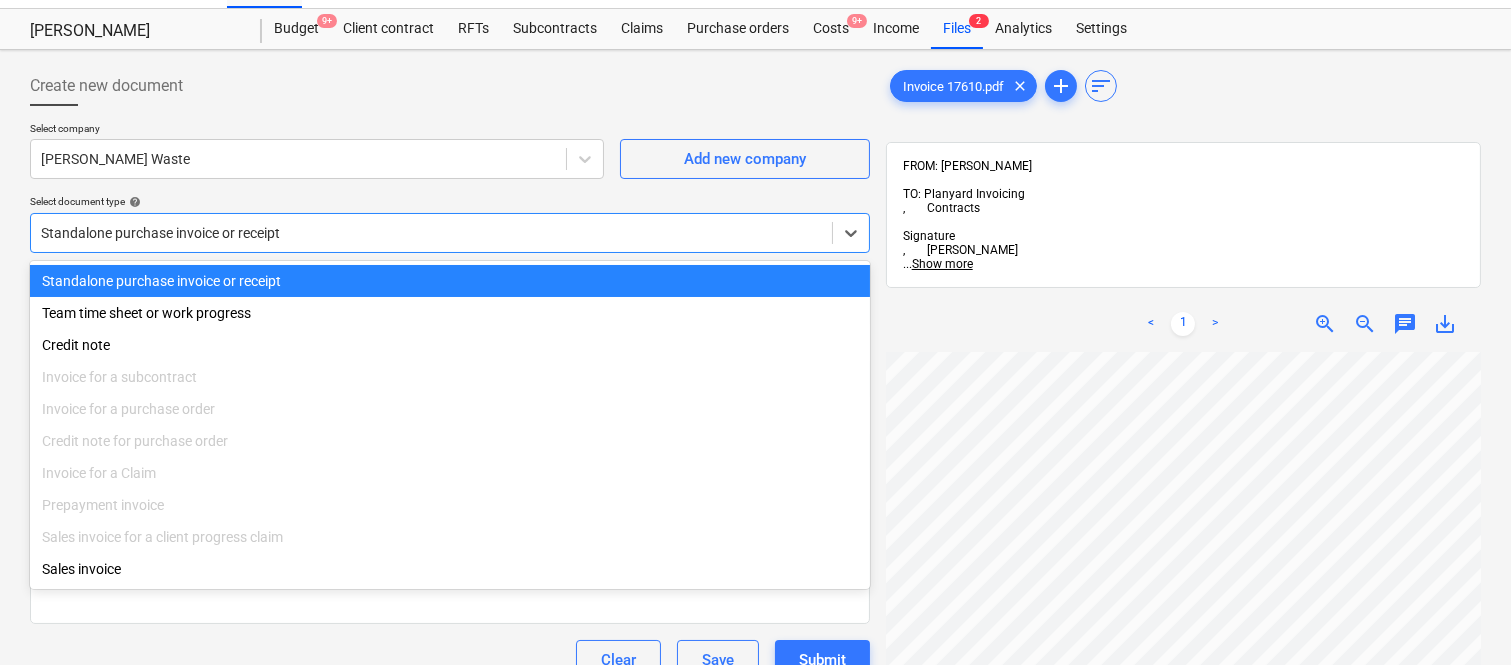 click on "Standalone purchase invoice or receipt" at bounding box center [450, 281] 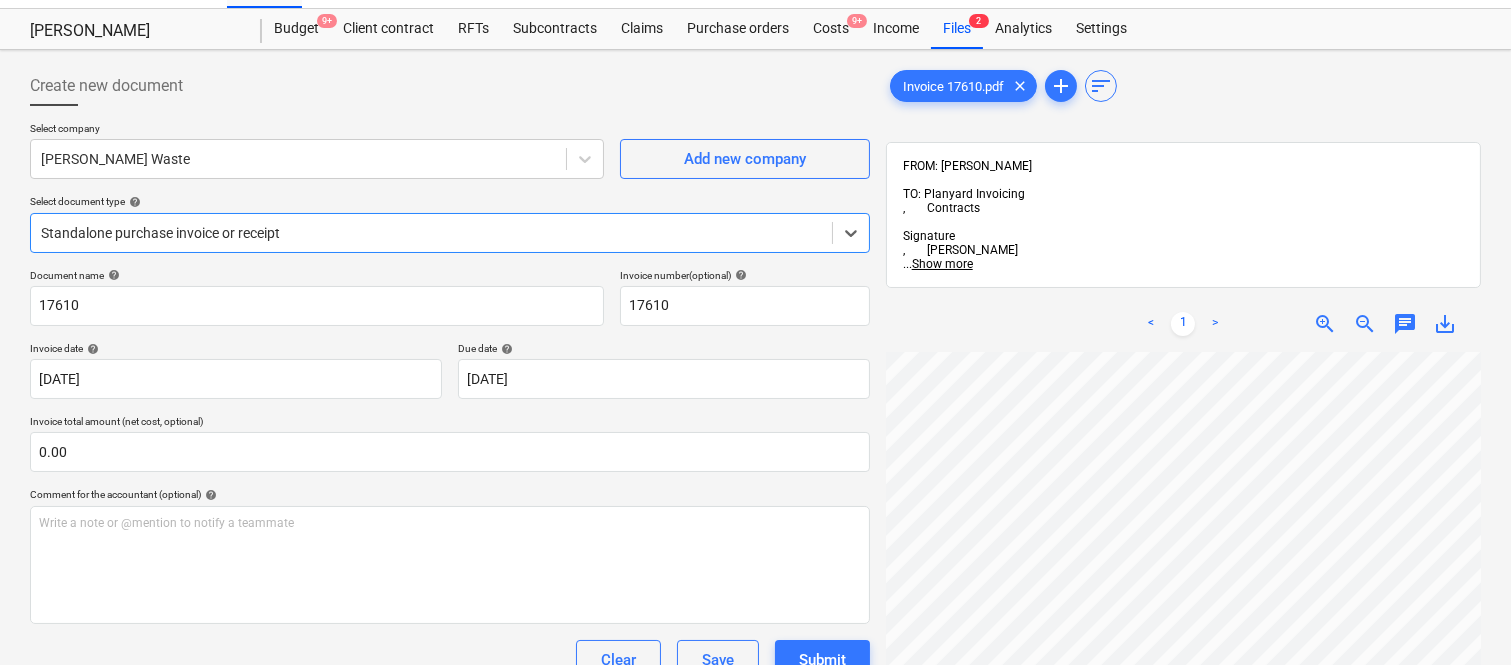 click at bounding box center (431, 233) 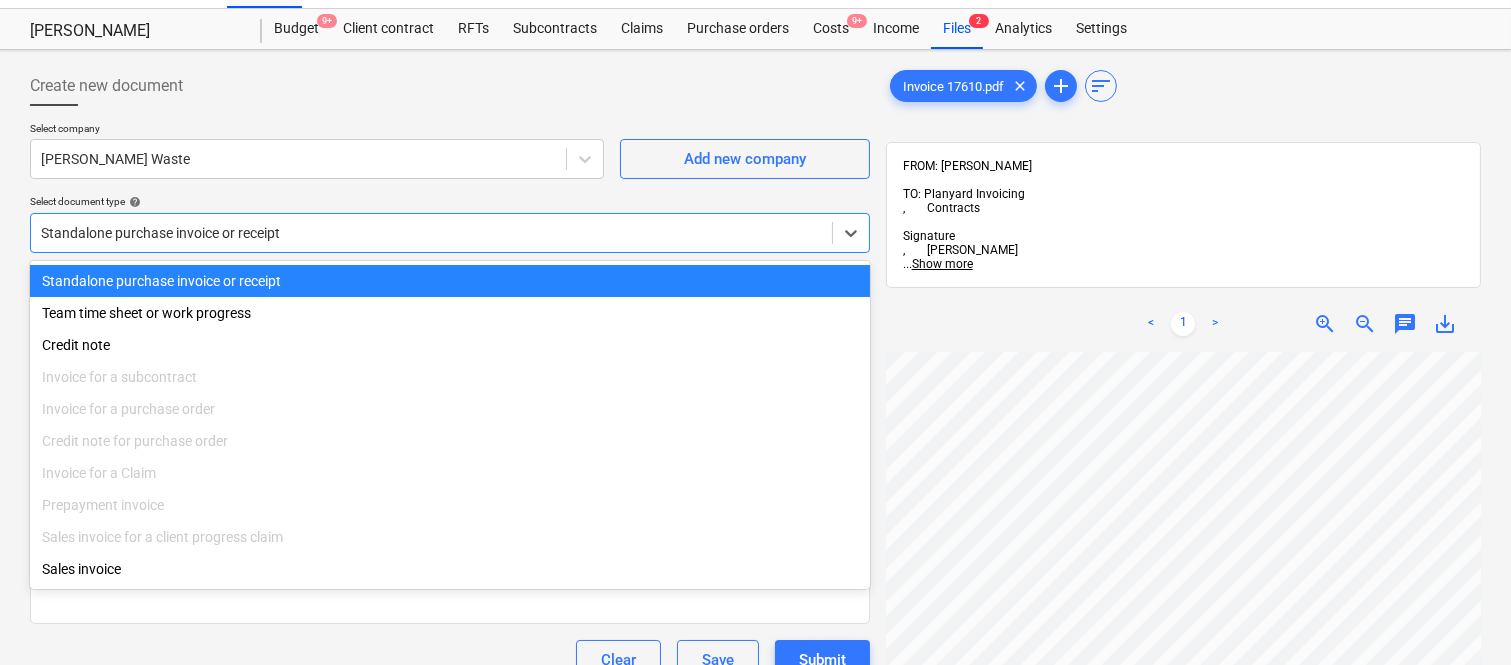 click on "Standalone purchase invoice or receipt" at bounding box center (450, 281) 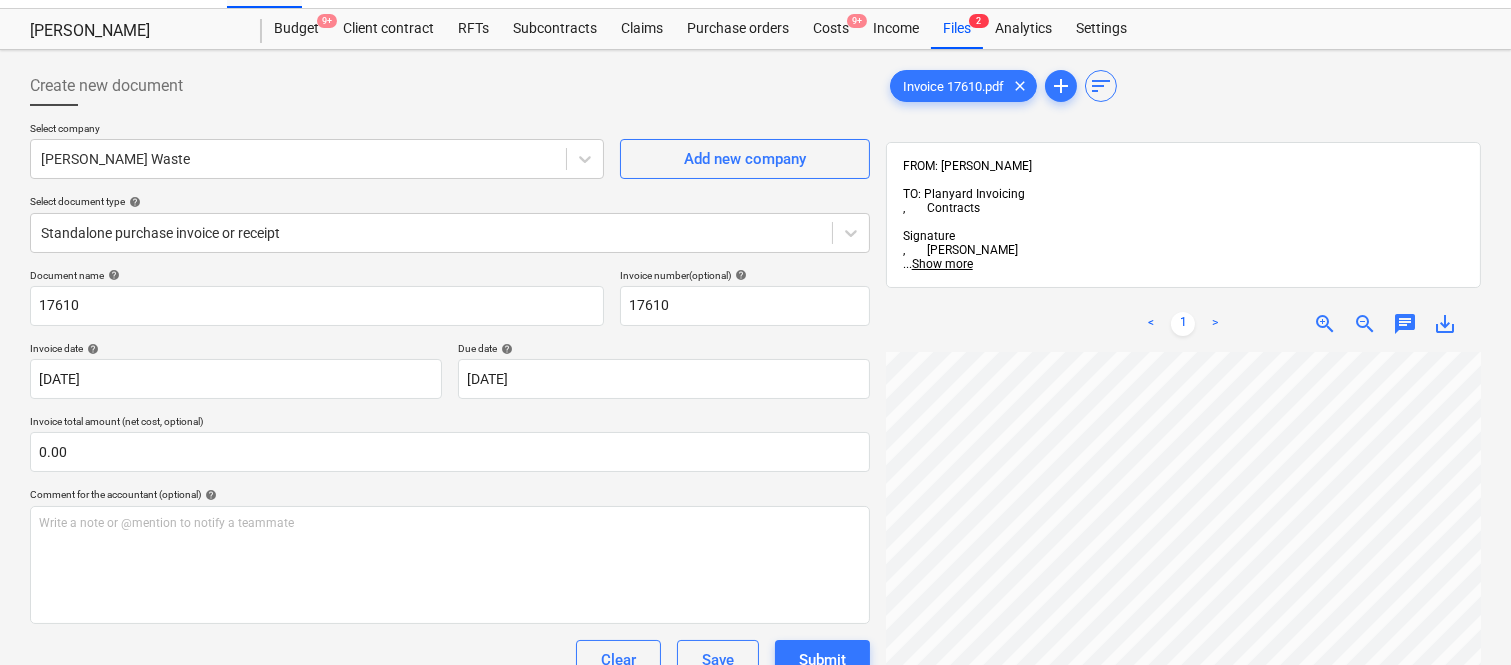 scroll, scrollTop: 74, scrollLeft: 455, axis: both 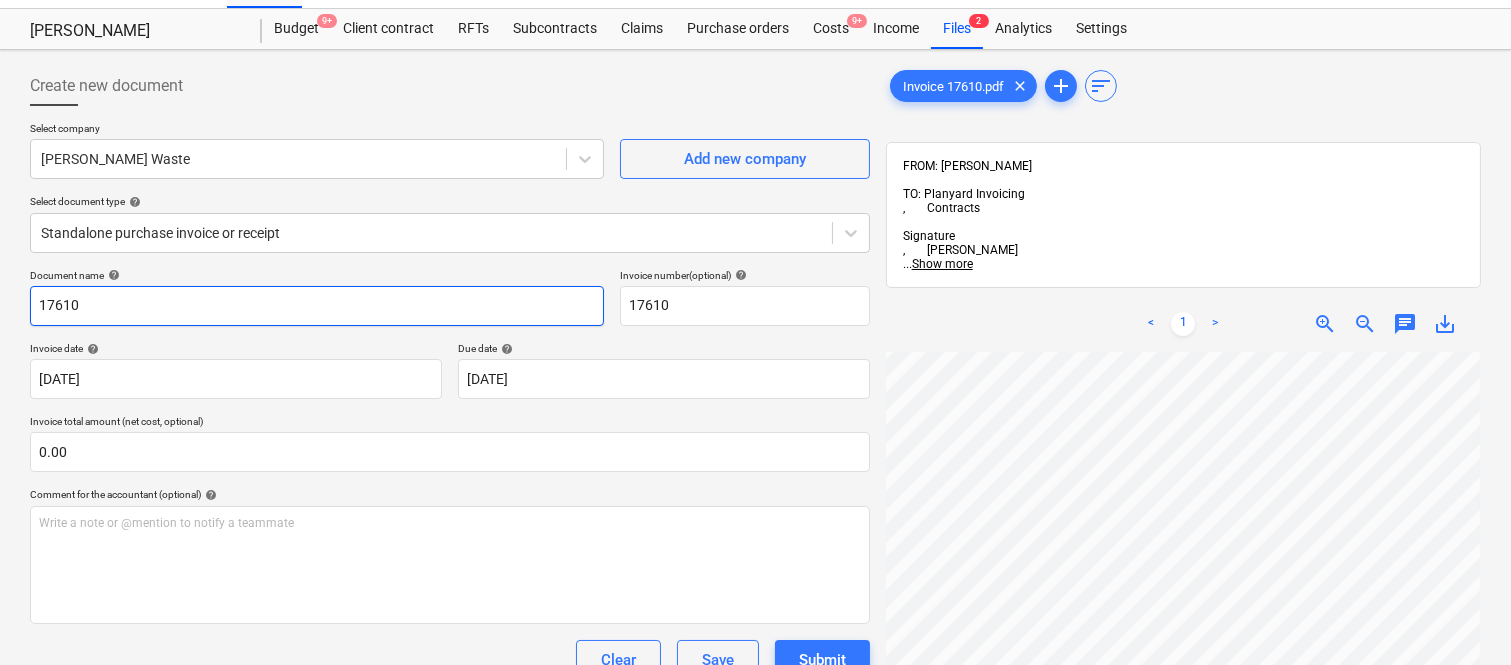 click on "17610" at bounding box center [317, 306] 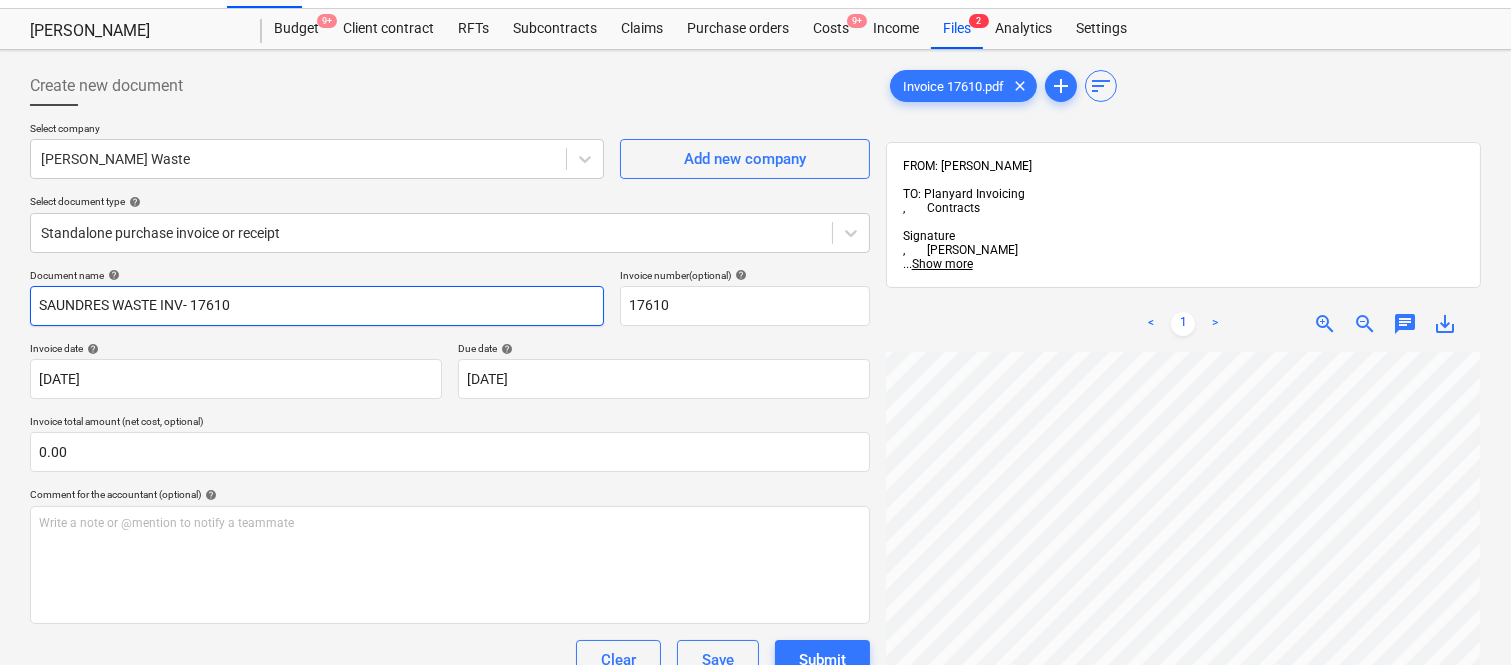 type on "SAUNDRES WASTE INV- 17610" 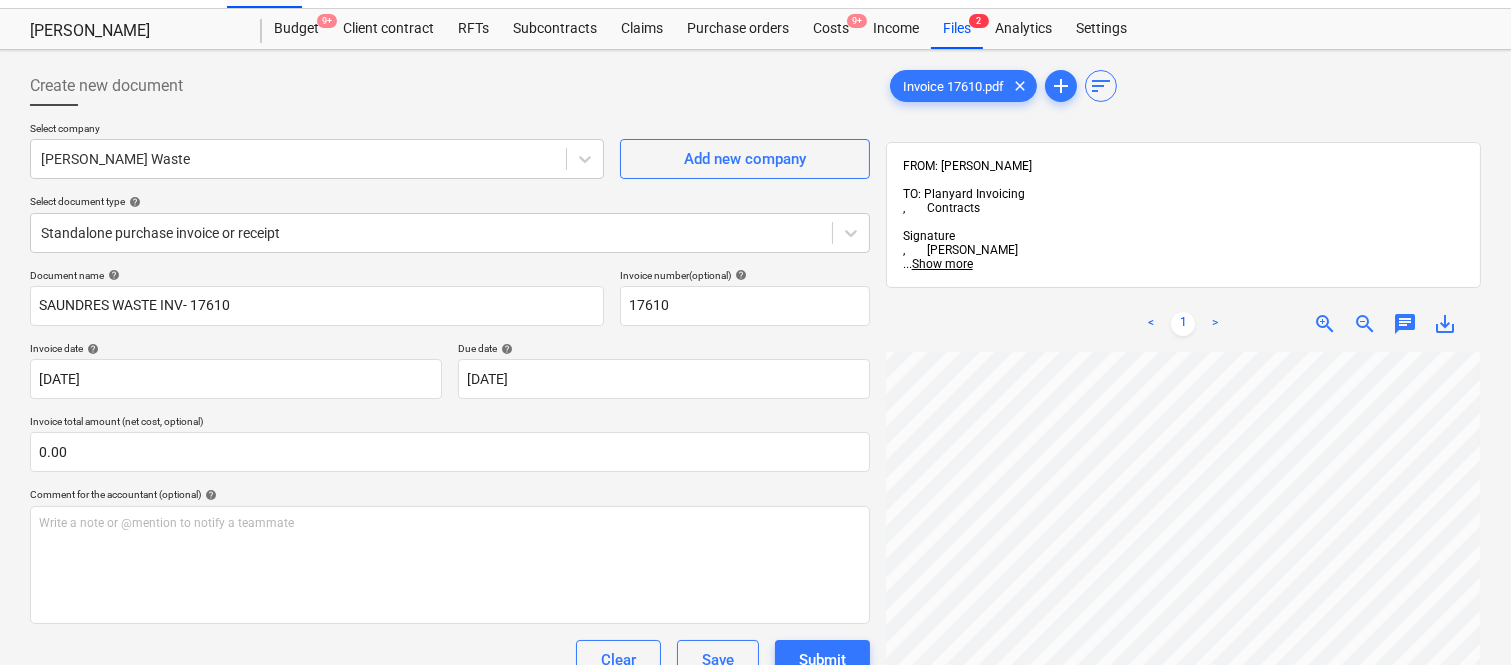 scroll, scrollTop: 95, scrollLeft: 455, axis: both 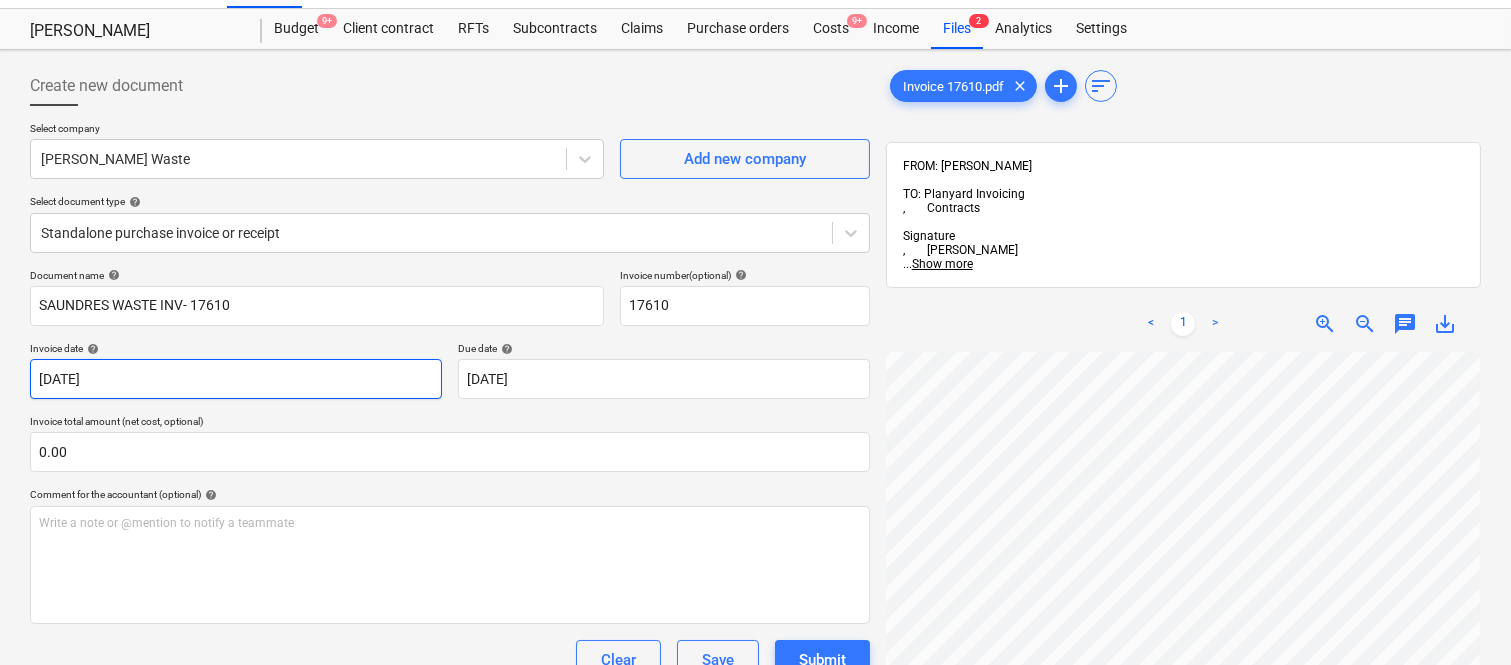 click on "Sales Projects Contacts Company Inbox 1 Approvals format_size keyboard_arrow_down help search Search notifications 99+ keyboard_arrow_down A. Berdera keyboard_arrow_down [PERSON_NAME] [PERSON_NAME] Budget 9+ Client contract RFTs Subcontracts Claims Purchase orders Costs 9+ Income Files 2 Analytics Settings Create new document Select company [PERSON_NAME] Waste   Add new company Select document type help Standalone purchase invoice or receipt Document name help SAUNDRES WASTE INV- 17610 Invoice number  (optional) help 17610 Invoice date help [DATE] [DATE] Press the down arrow key to interact with the calendar and
select a date. Press the question mark key to get the keyboard shortcuts for changing dates. Due date help [DATE] [DATE] Press the down arrow key to interact with the calendar and
select a date. Press the question mark key to get the keyboard shortcuts for changing dates. Invoice total amount (net cost, optional) 0.00 Comment for the accountant (optional) help ﻿ Clear Save Submit <" at bounding box center (755, 290) 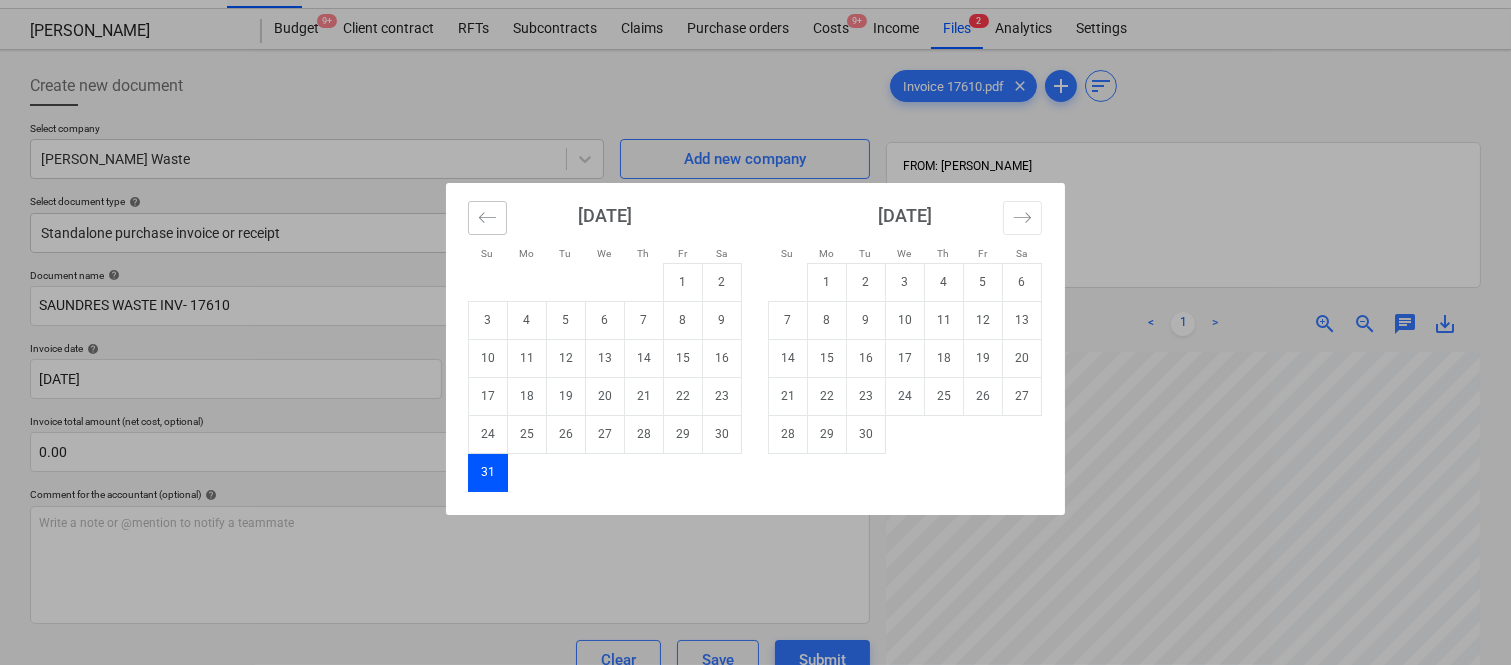 click 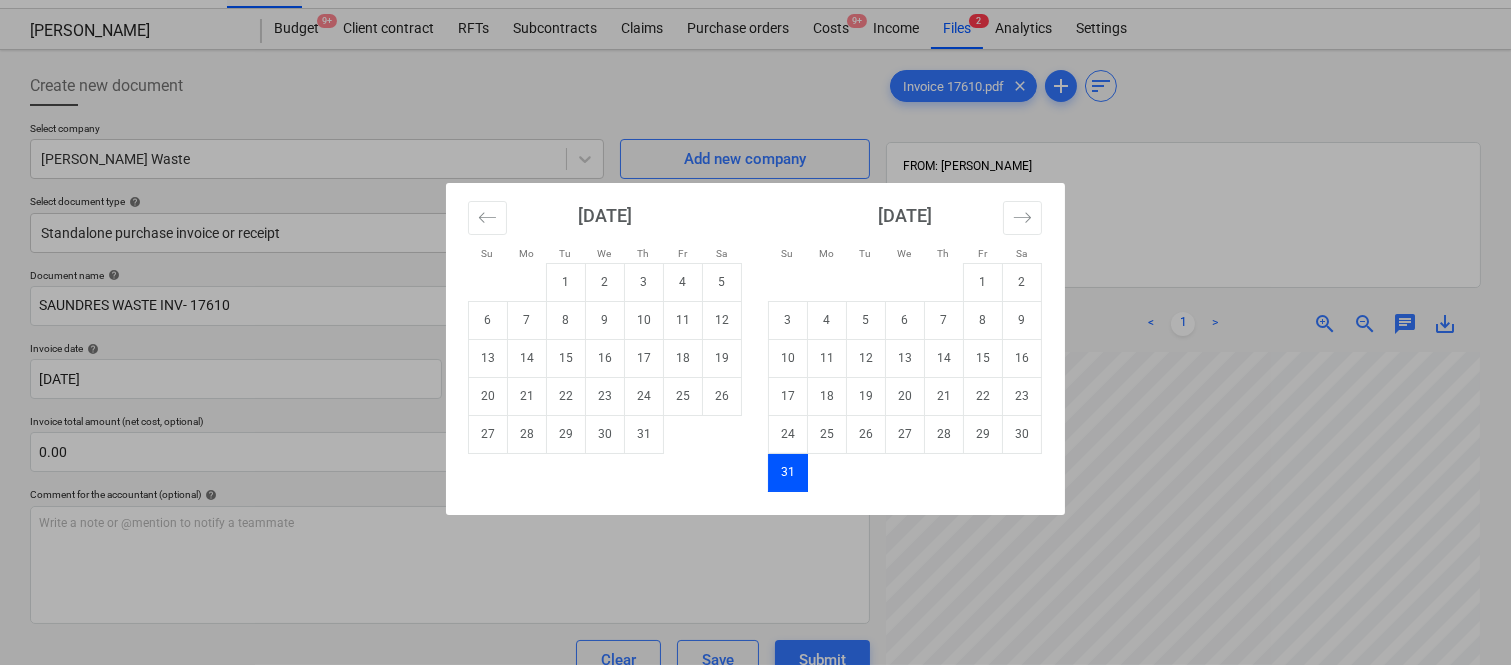 click on "2" at bounding box center [605, 282] 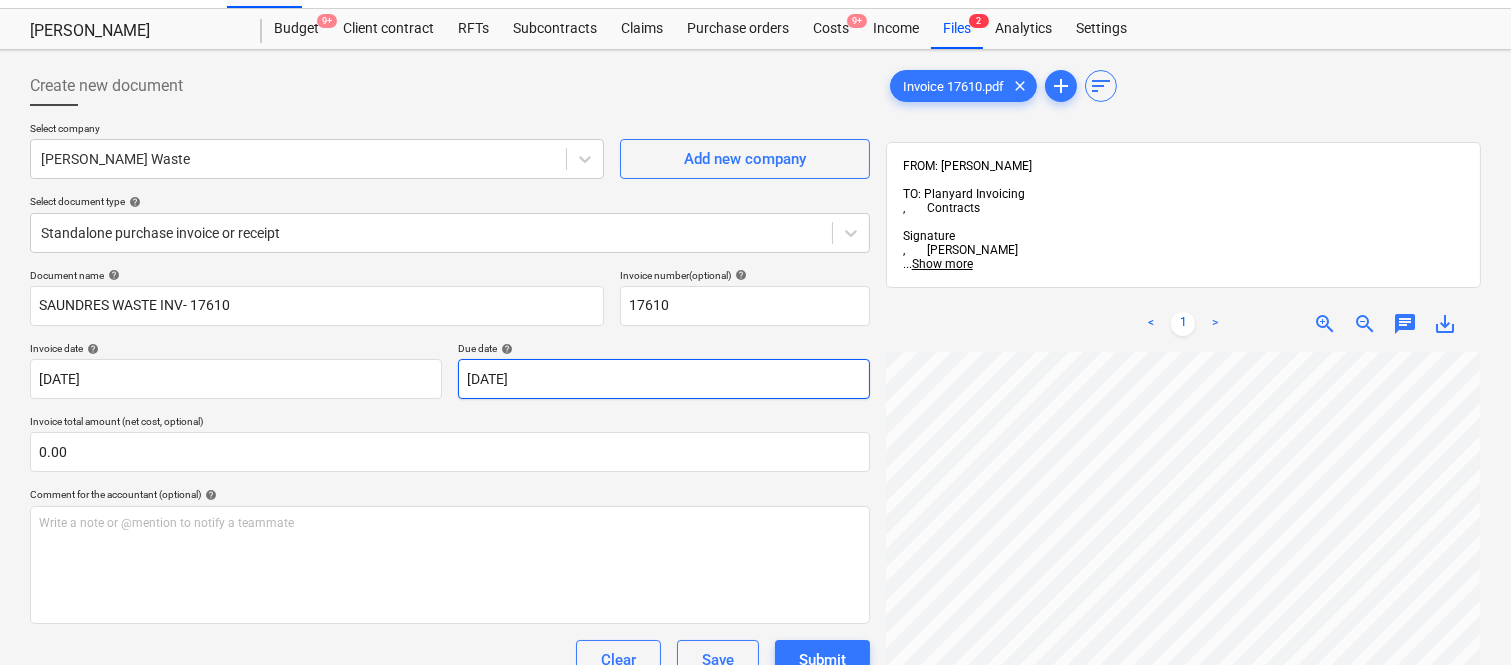 scroll, scrollTop: 501, scrollLeft: 455, axis: both 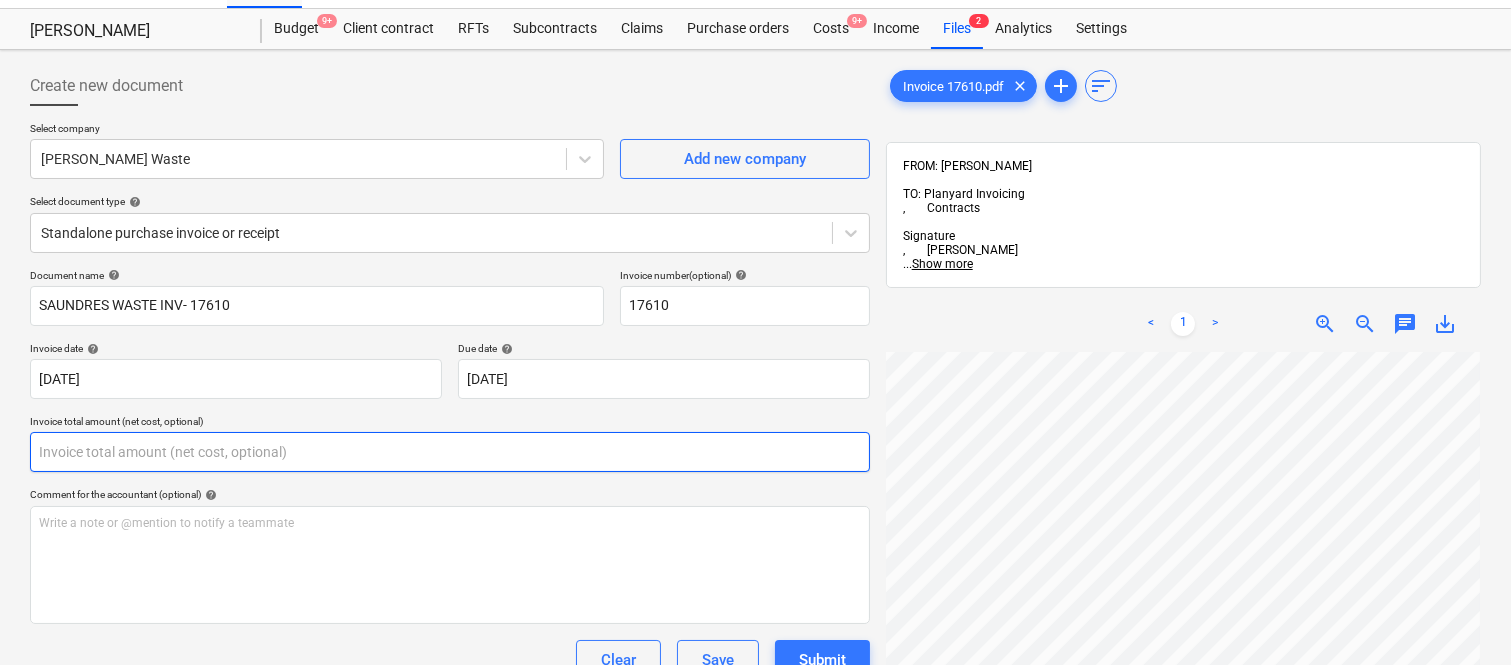 click at bounding box center (450, 452) 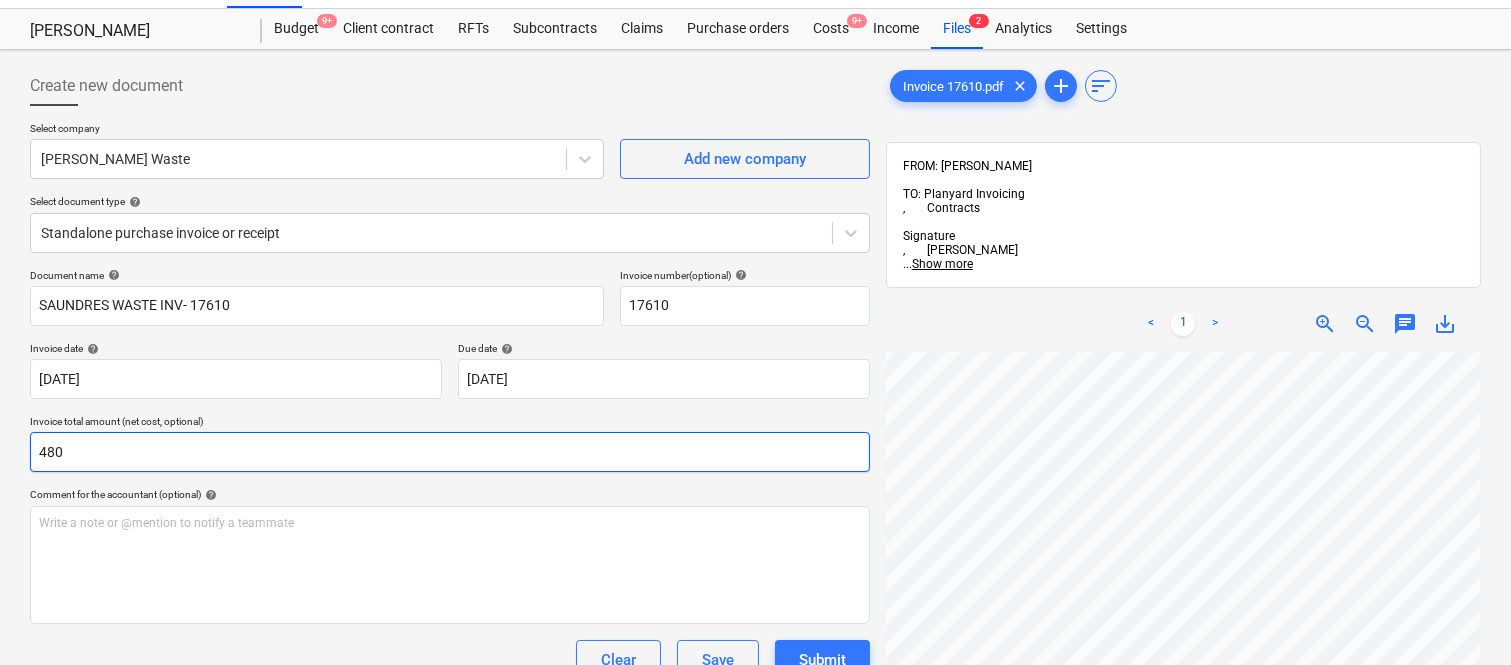 scroll, scrollTop: 285, scrollLeft: 0, axis: vertical 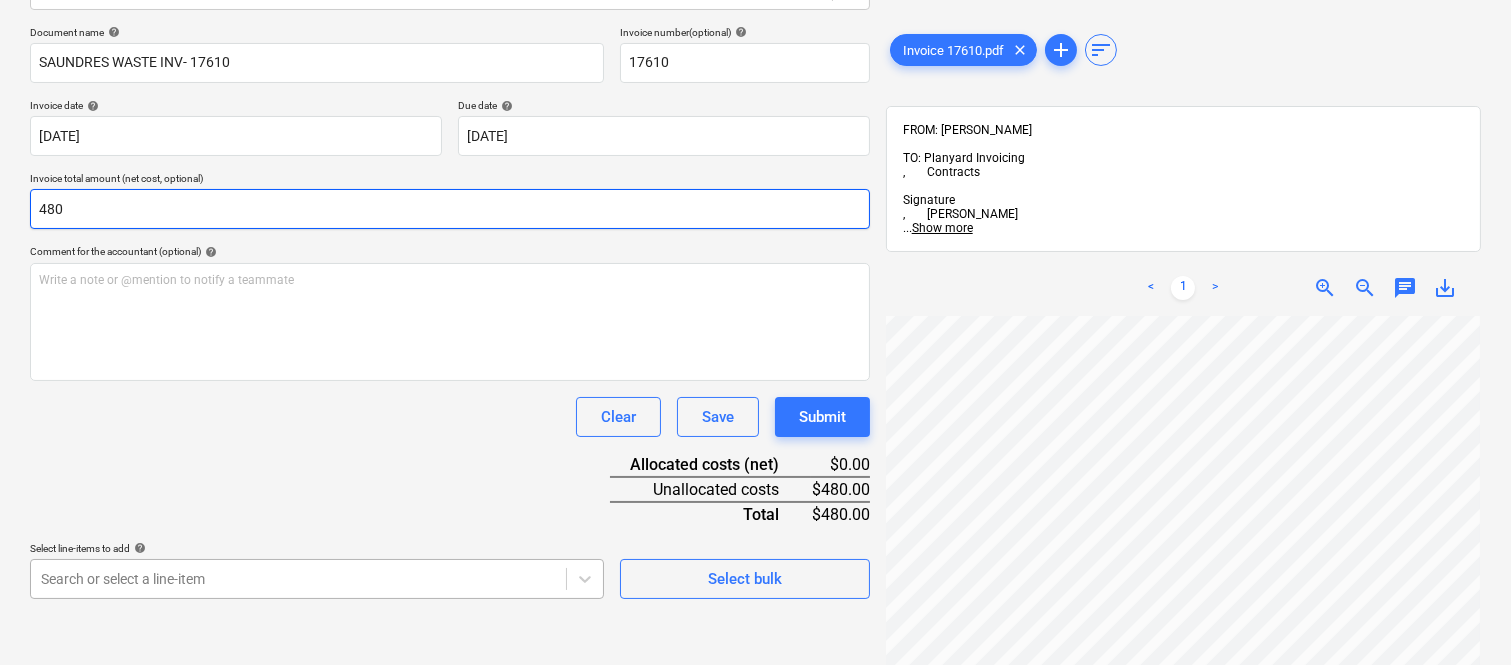 type on "480" 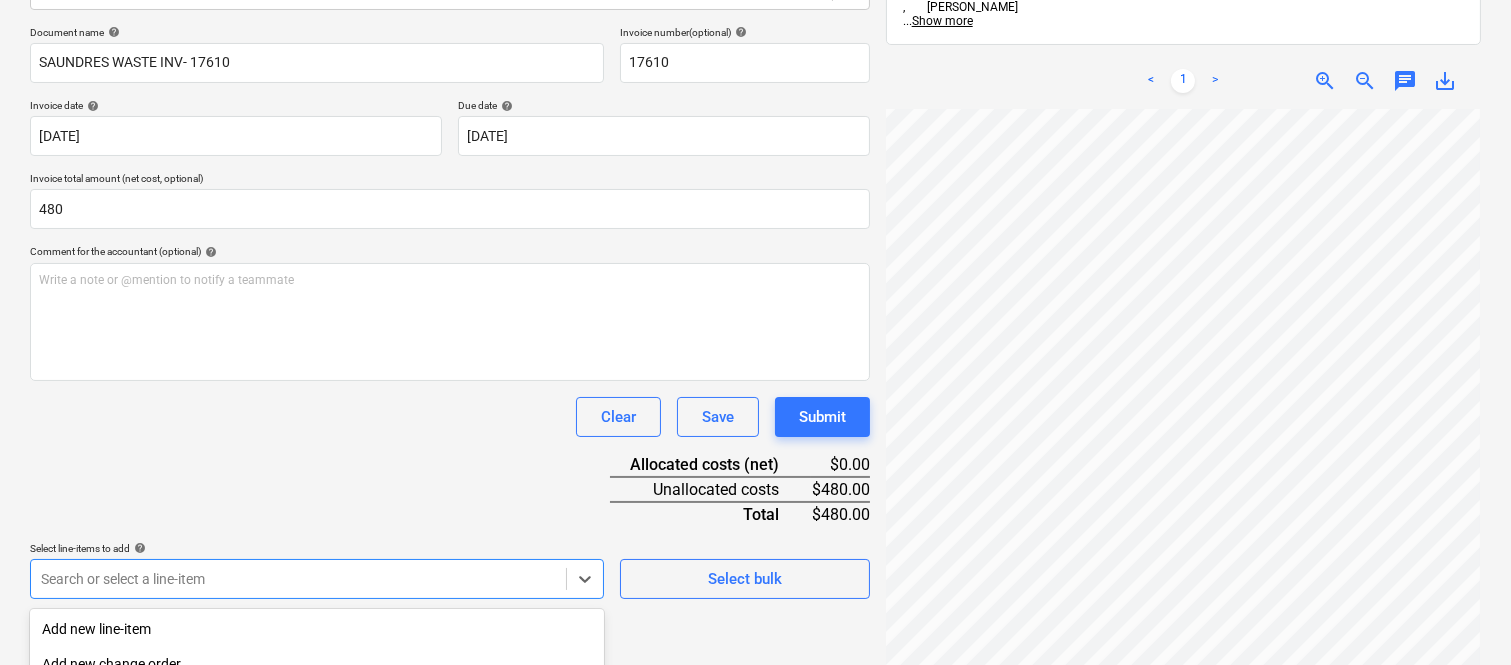 click on "Sales Projects Contacts Company Inbox 1 Approvals format_size keyboard_arrow_down help search Search notifications 99+ keyboard_arrow_down A. Berdera keyboard_arrow_down [PERSON_NAME] [PERSON_NAME] Budget 9+ Client contract RFTs Subcontracts Claims Purchase orders Costs 9+ Income Files 2 Analytics Settings Create new document Select company [PERSON_NAME] Waste   Add new company Select document type help Standalone purchase invoice or receipt Document name help SAUNDRES WASTE INV- 17610 Invoice number  (optional) help 17610 Invoice date help [DATE] 02.07.2025 Press the down arrow key to interact with the calendar and
select a date. Press the question mark key to get the keyboard shortcuts for changing dates. Due date help [DATE] [DATE] Press the down arrow key to interact with the calendar and
select a date. Press the question mark key to get the keyboard shortcuts for changing dates. Invoice total amount (net cost, optional) 480 Comment for the accountant (optional) help ﻿ Clear Save Submit add" at bounding box center [755, 47] 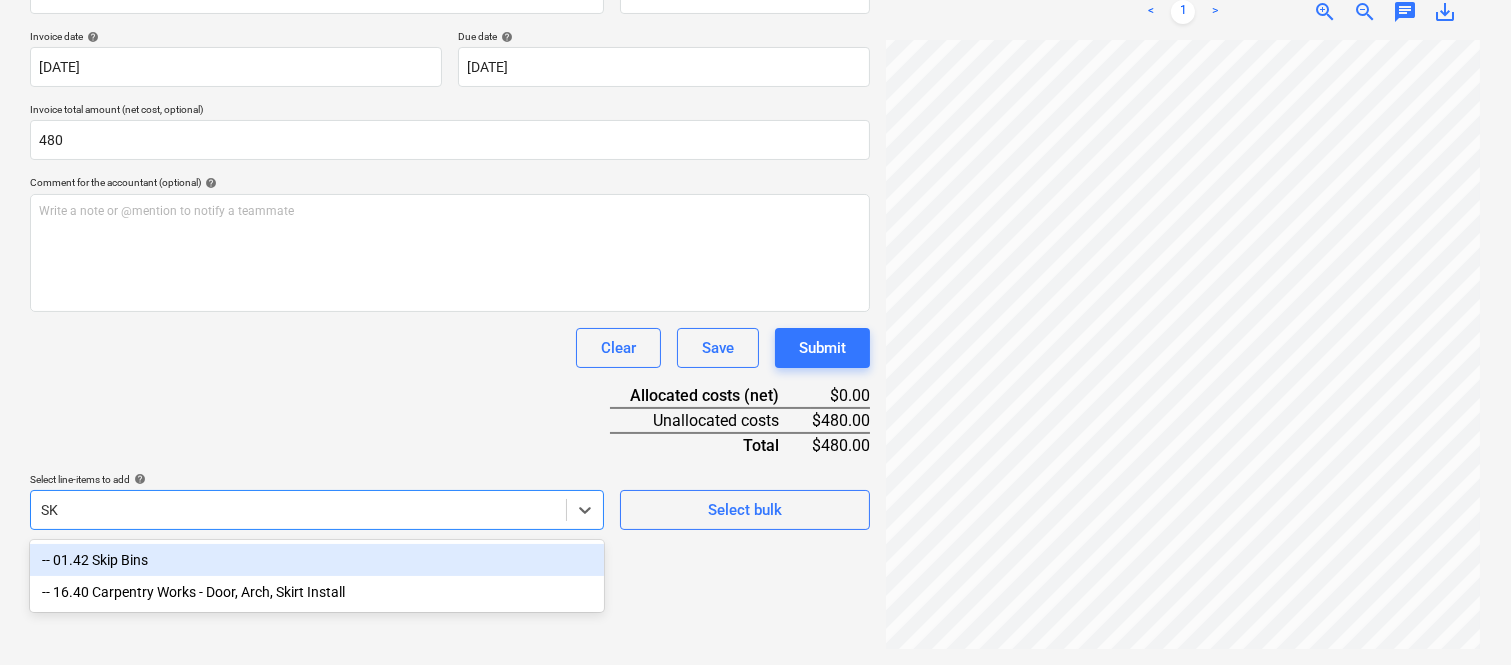 scroll, scrollTop: 301, scrollLeft: 0, axis: vertical 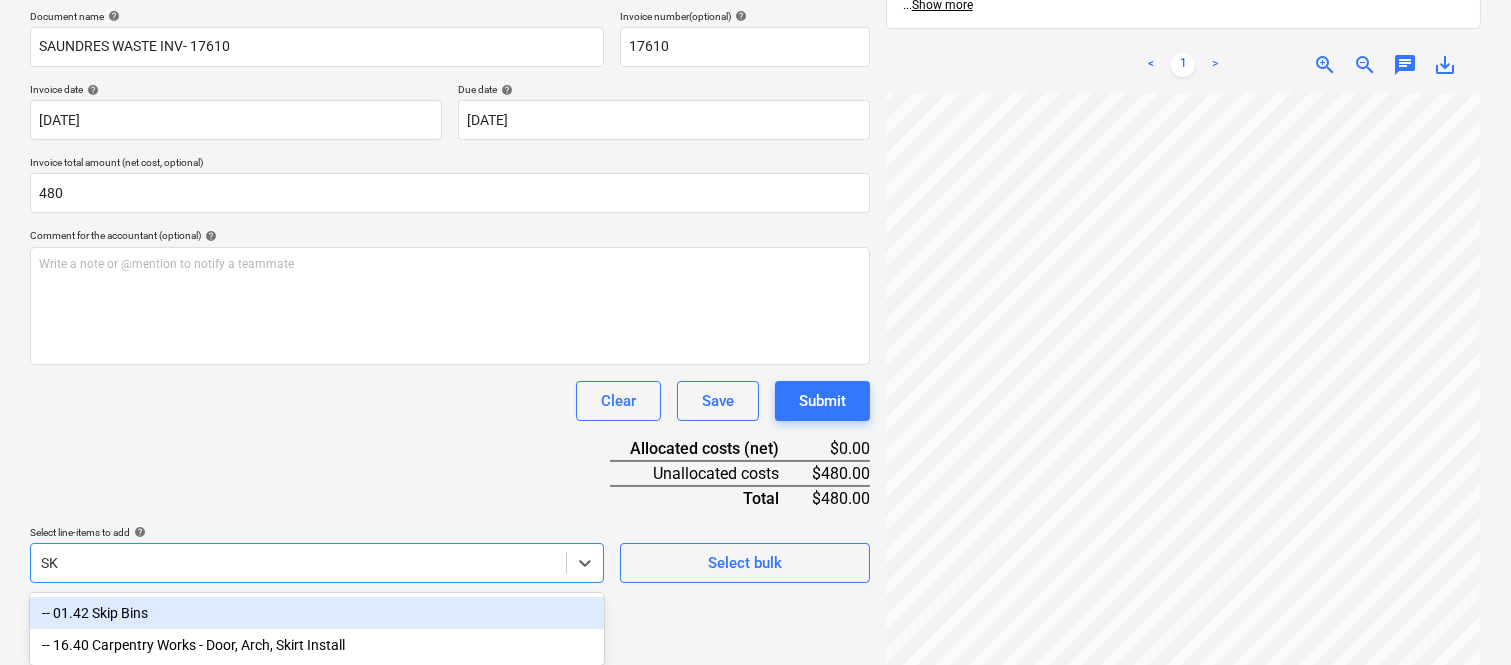 type on "SKI" 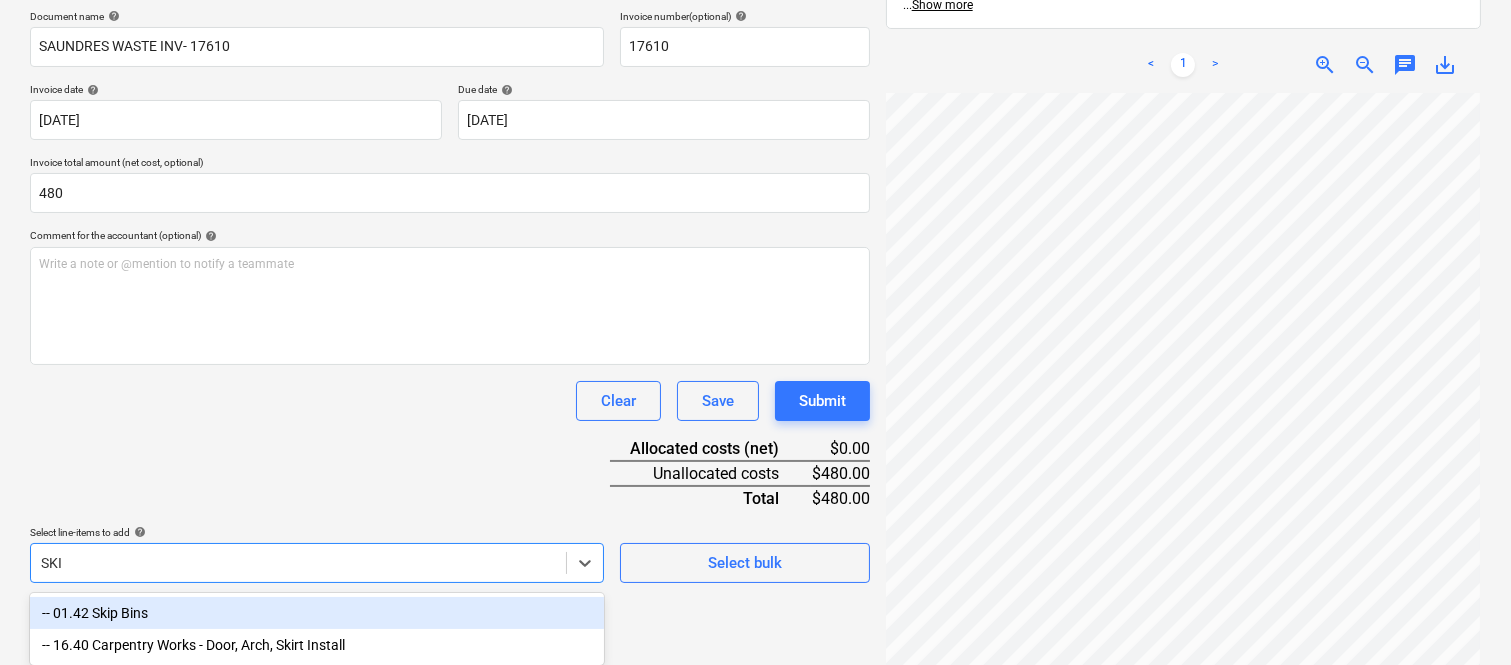 click on "--  01.42 Skip Bins" at bounding box center (317, 613) 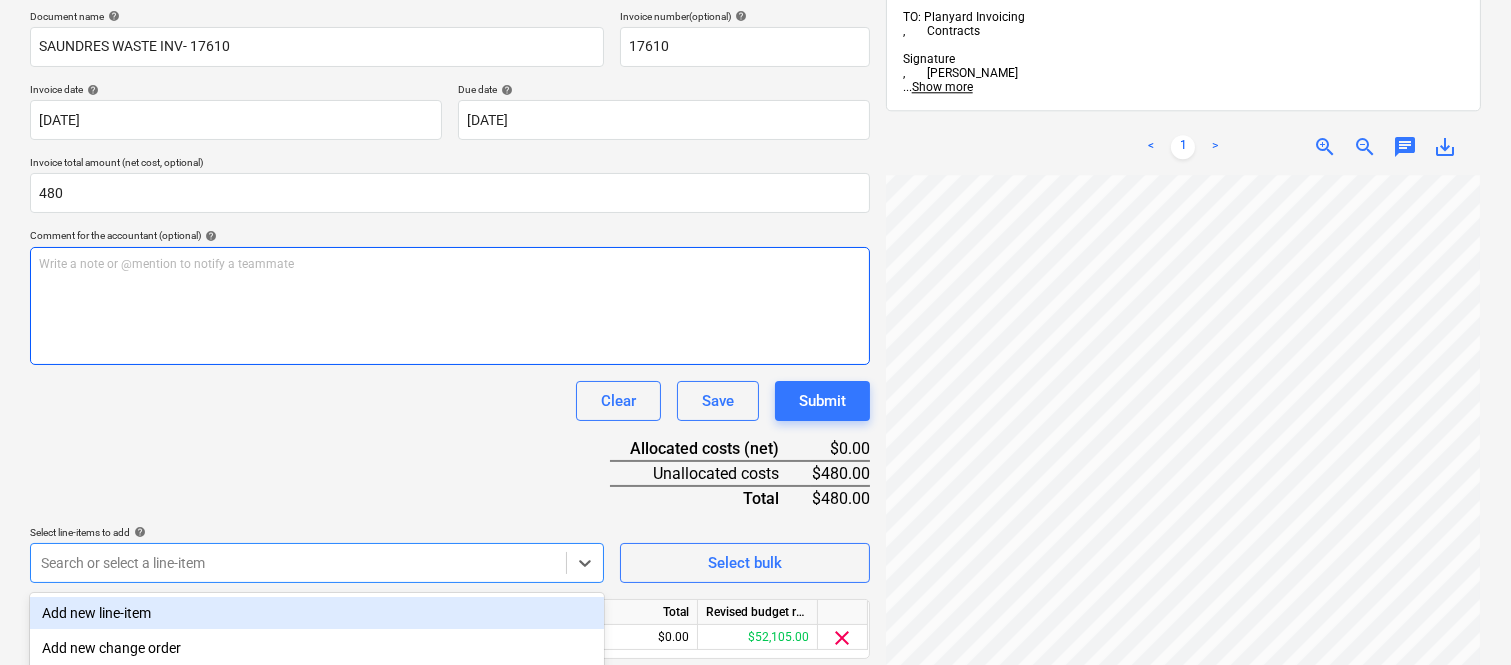scroll, scrollTop: 532, scrollLeft: 0, axis: vertical 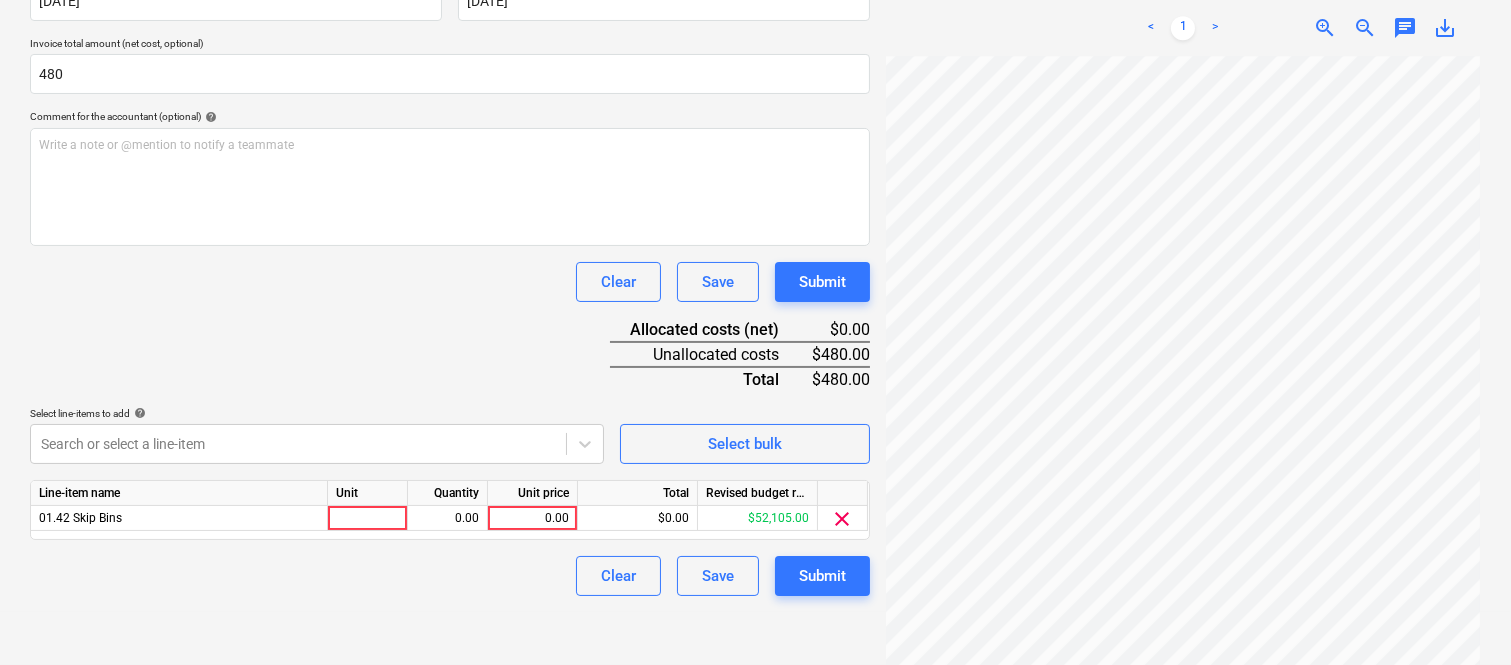 click on "Document name help SAUNDRES WASTE INV- 17610 Invoice number  (optional) help 17610 Invoice date help [DATE] 02.07.2025 Press the down arrow key to interact with the calendar and
select a date. Press the question mark key to get the keyboard shortcuts for changing dates. Due date help [DATE] [DATE] Press the down arrow key to interact with the calendar and
select a date. Press the question mark key to get the keyboard shortcuts for changing dates. Invoice total amount (net cost, optional) 480 Comment for the accountant (optional) help Write a note or @mention to notify a teammate ﻿ Clear Save Submit Allocated costs (net) $0.00 Unallocated costs $480.00 Total $480.00 Select line-items to add help Search or select a line-item Select bulk Line-item name Unit Quantity Unit price Total Revised budget remaining 01.42 Skip Bins 0.00 0.00 $0.00 $52,105.00 clear Clear Save Submit" at bounding box center (450, 243) 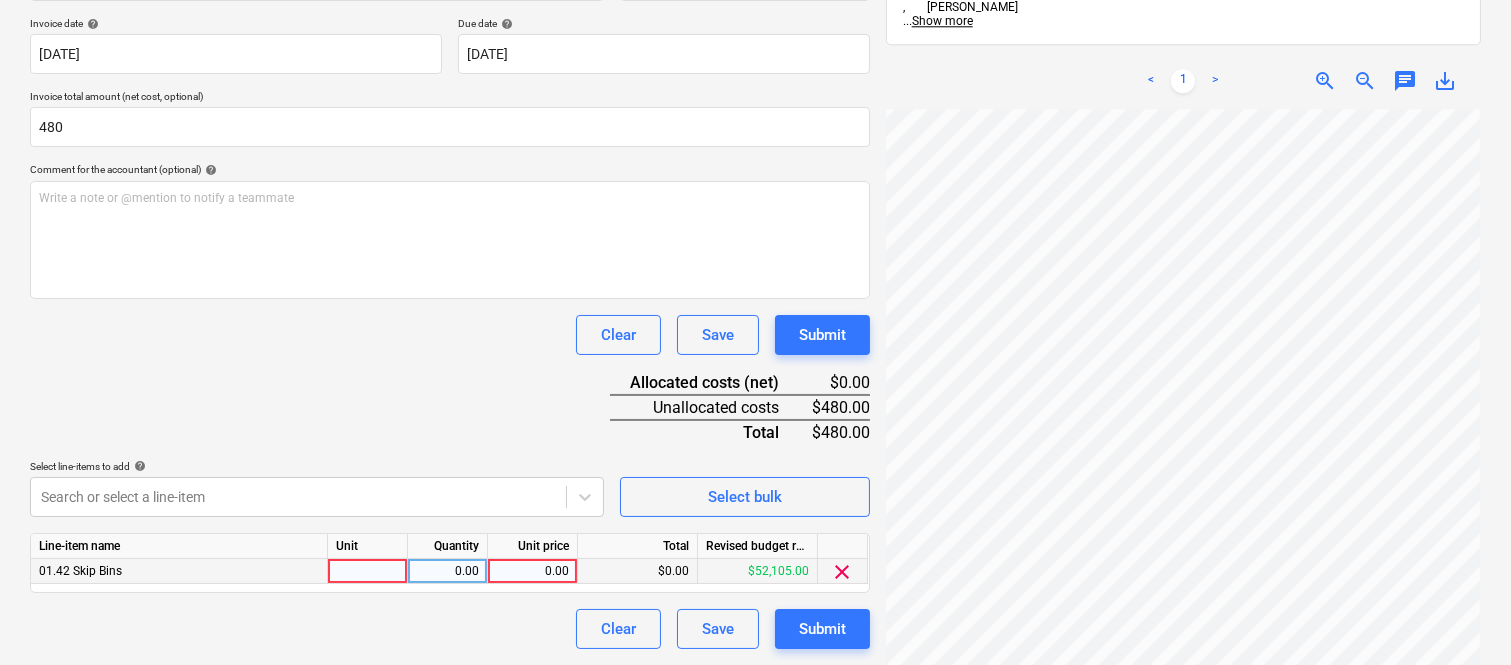 click at bounding box center (368, 571) 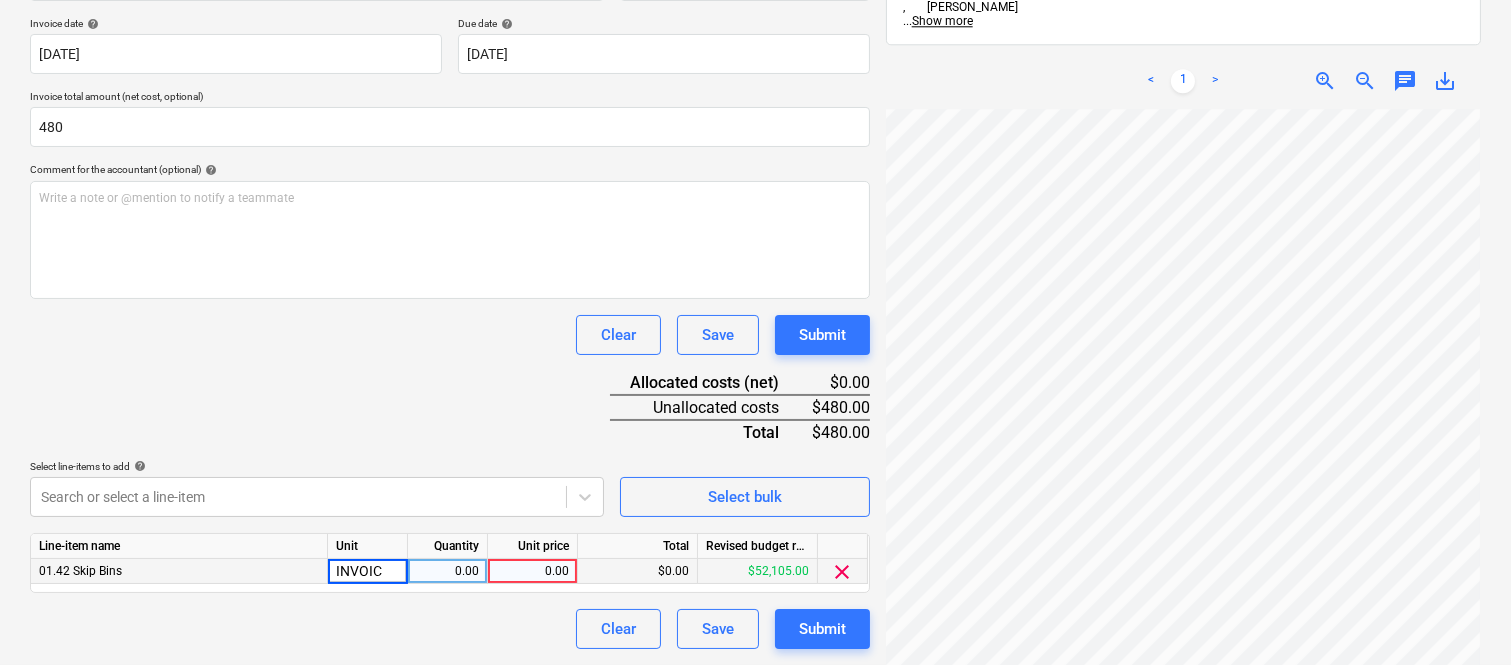 type on "INVOICE" 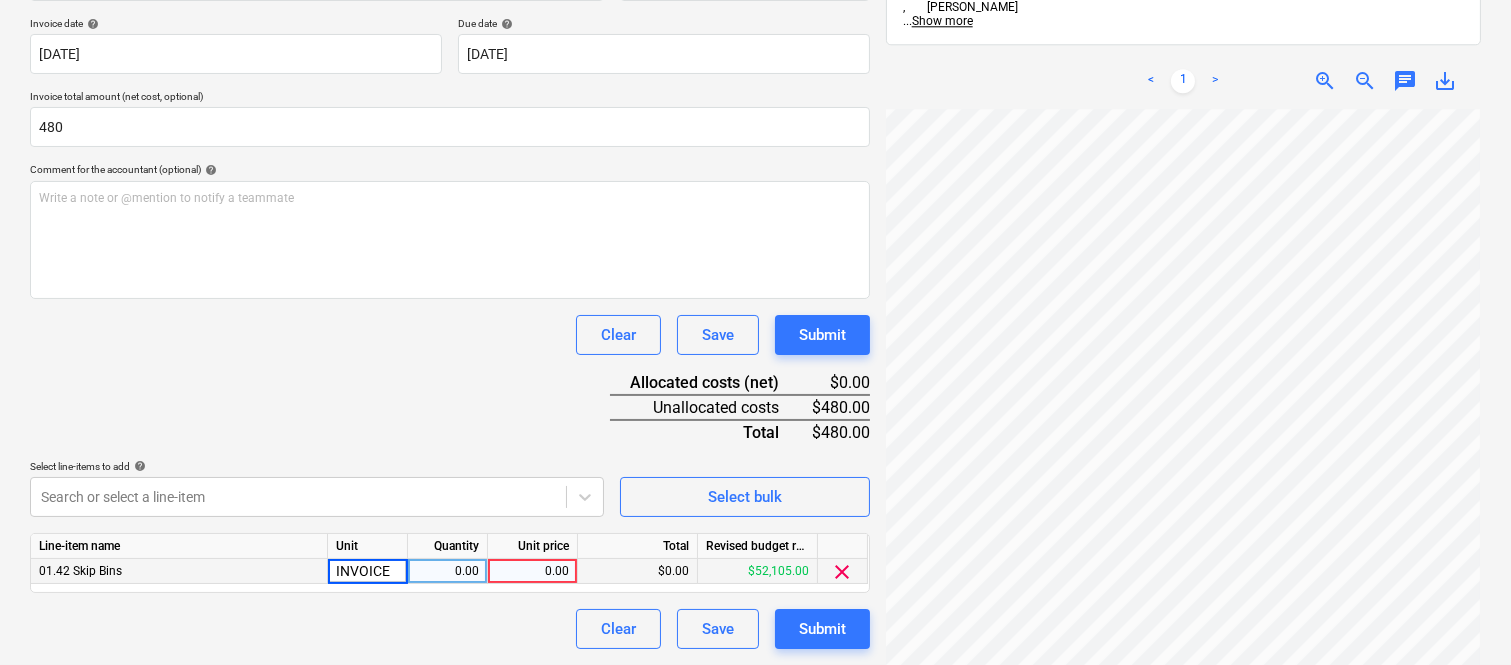 click on "0.00" at bounding box center [447, 571] 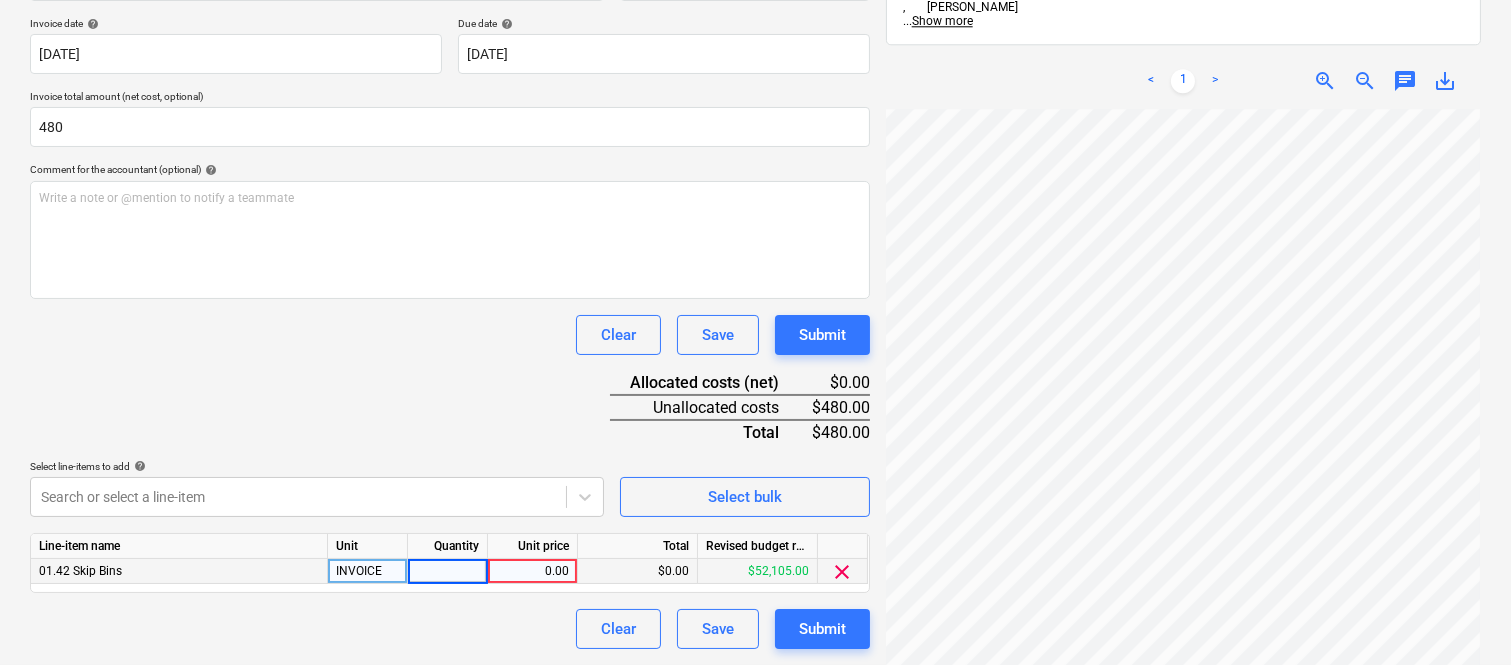 type on "1" 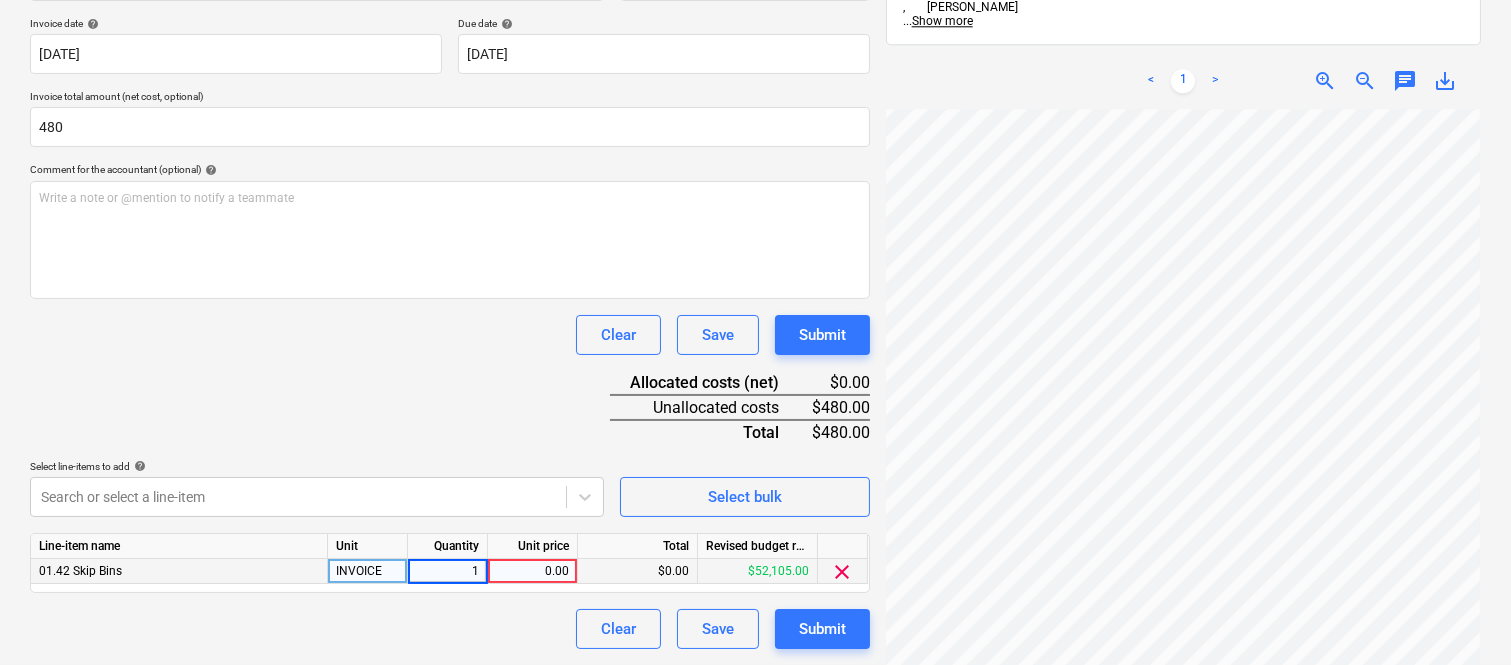 click on "0.00" at bounding box center (532, 571) 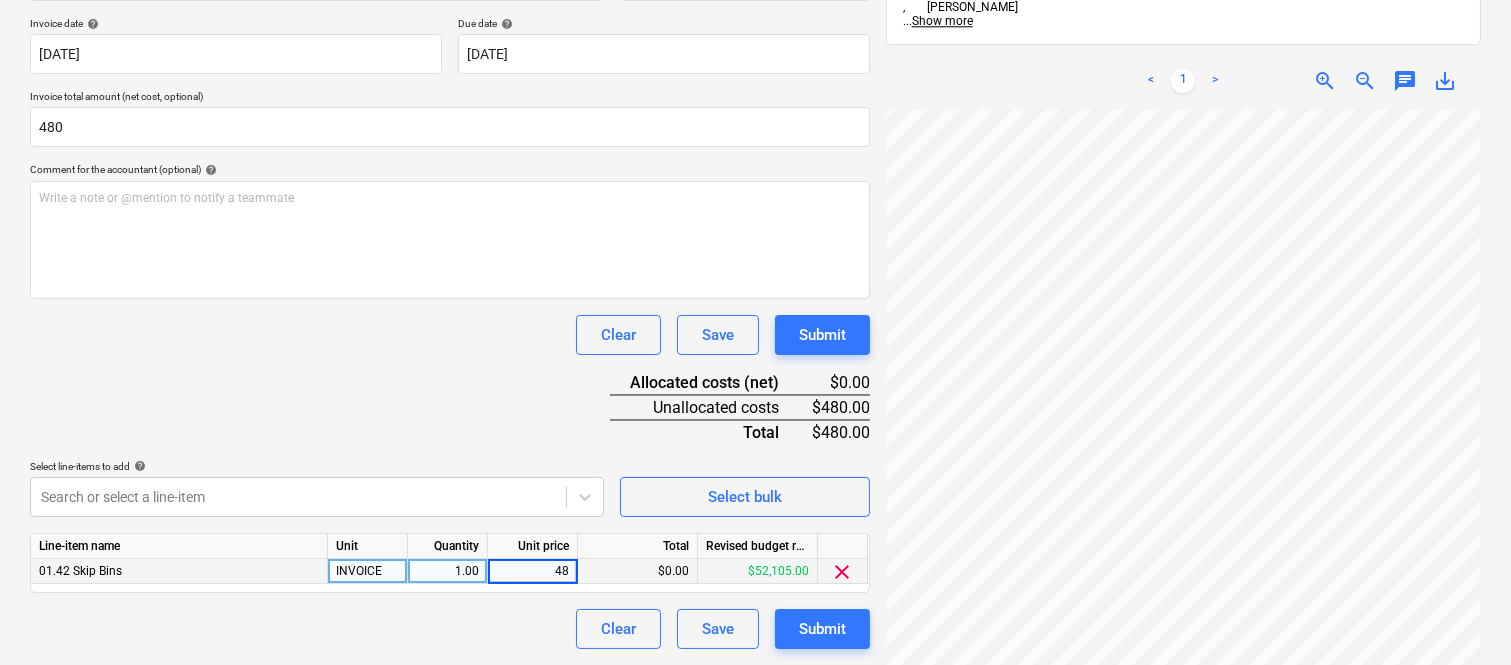 type on "480" 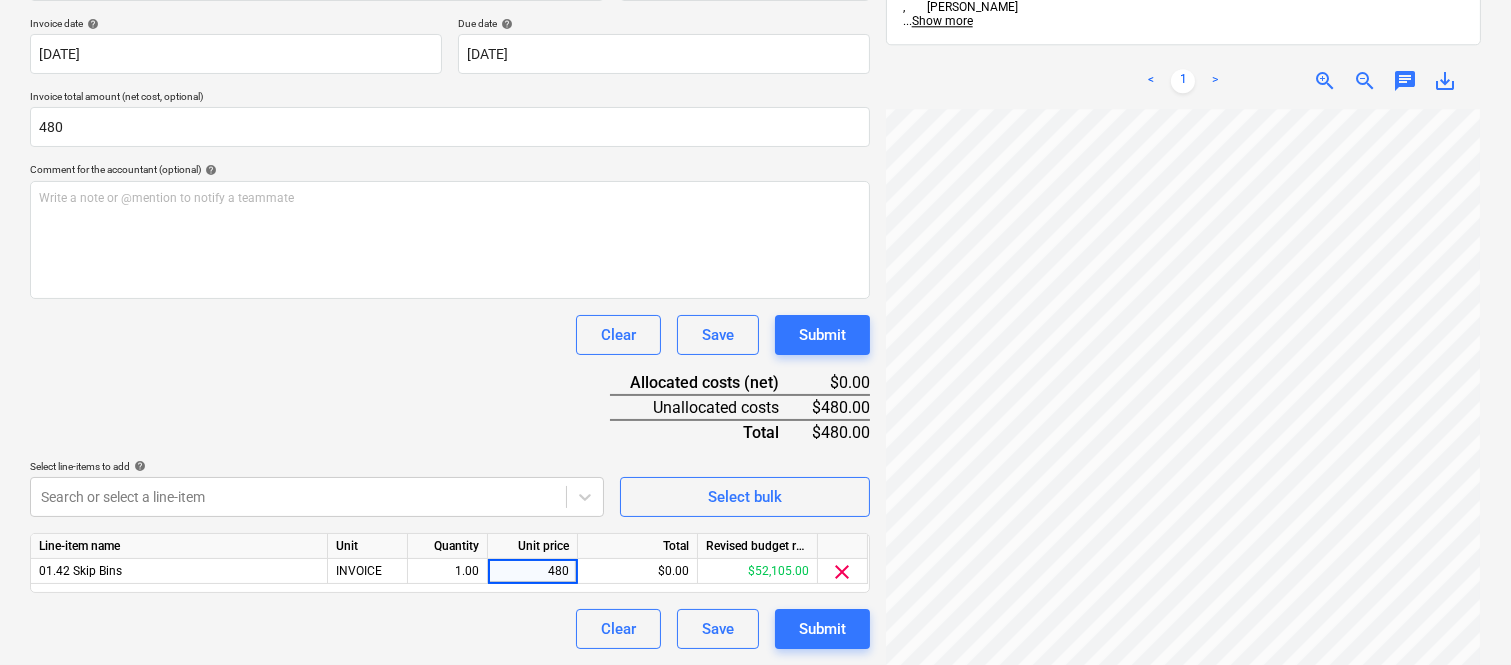 click on "Clear Save Submit" at bounding box center [450, 629] 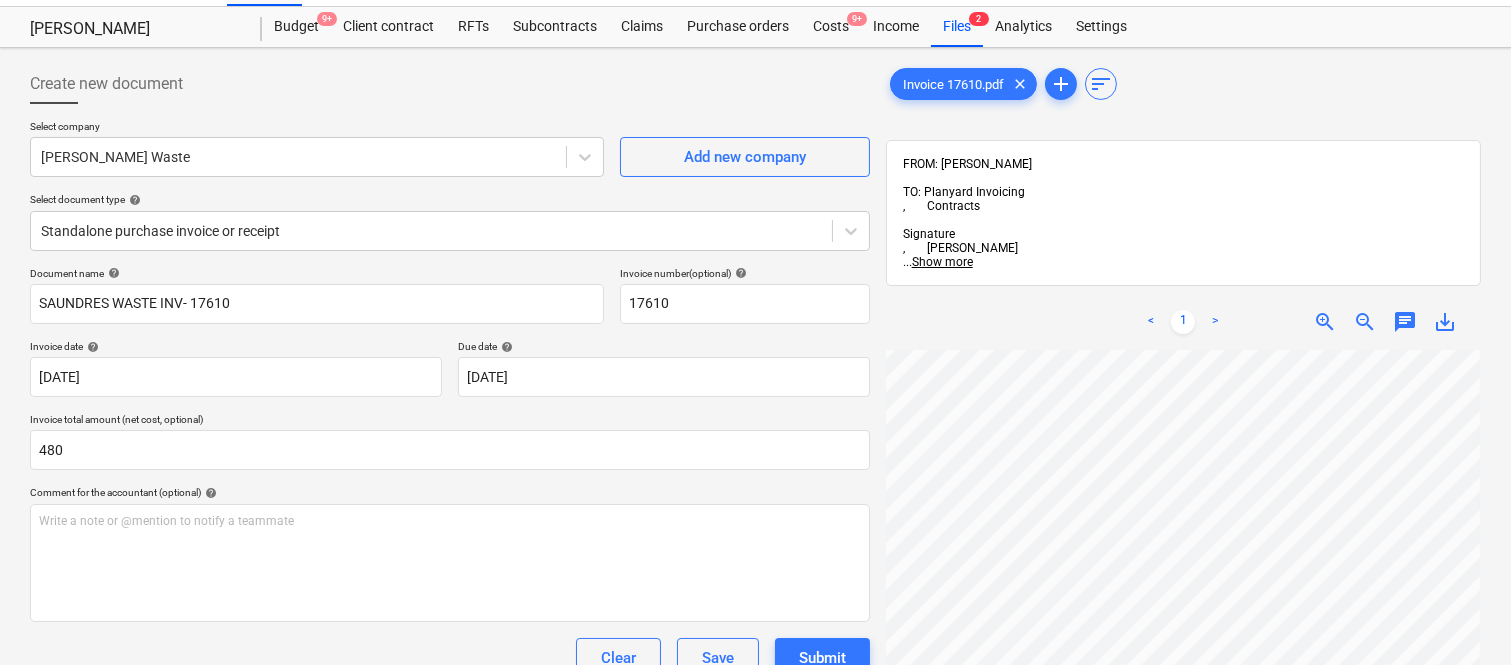 scroll, scrollTop: 0, scrollLeft: 0, axis: both 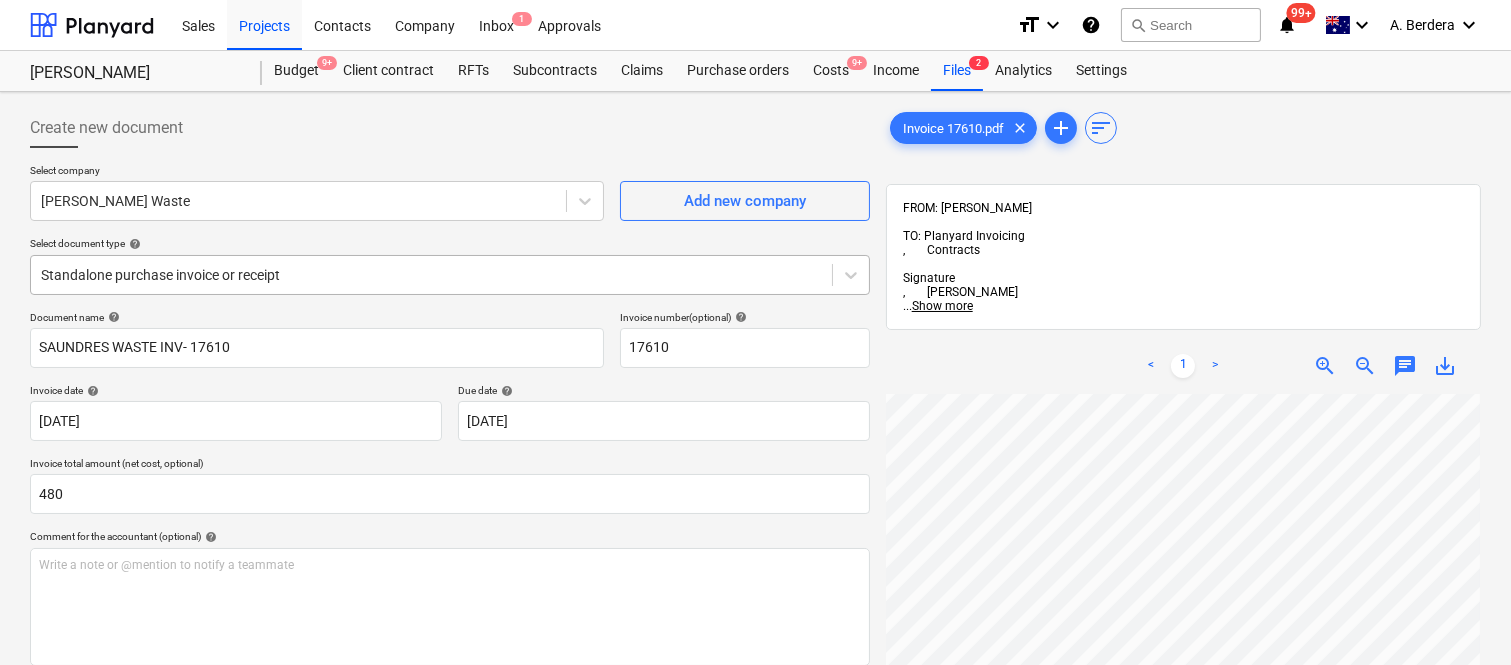 click at bounding box center (431, 275) 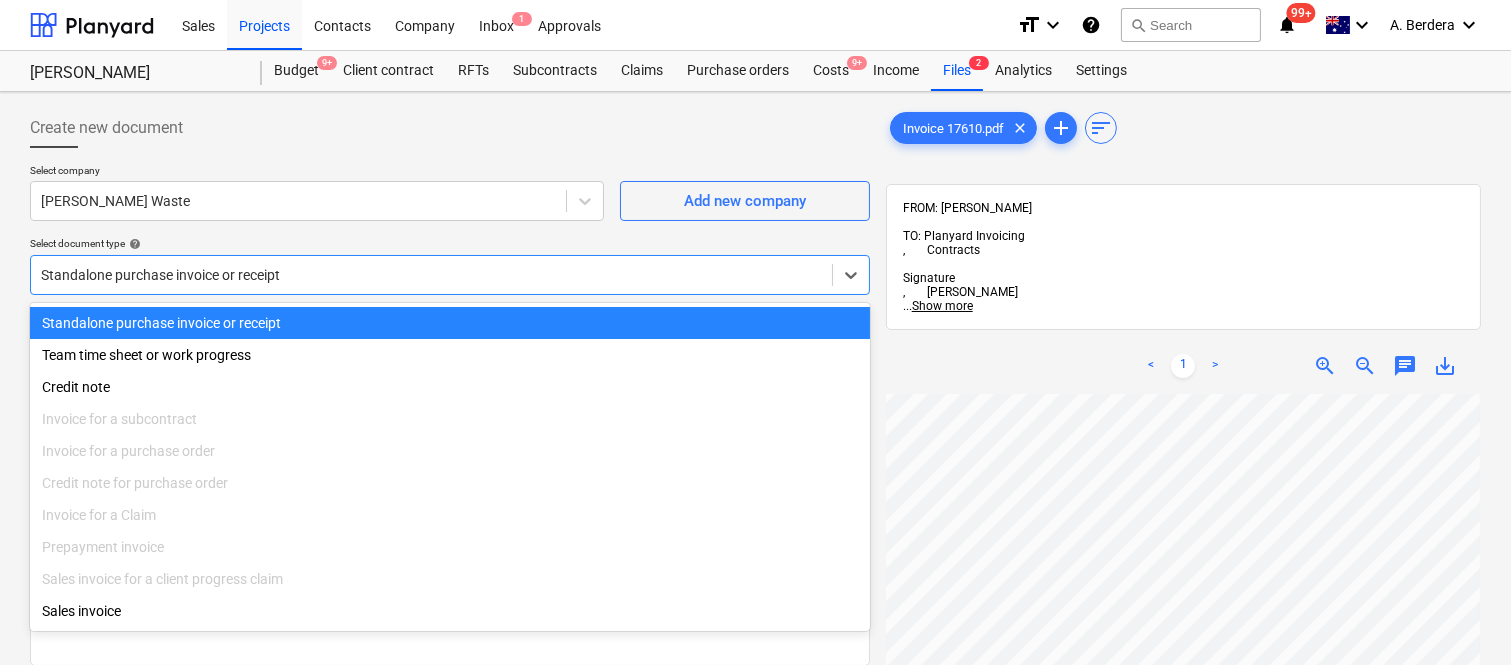 click on "Standalone purchase invoice or receipt" at bounding box center [450, 323] 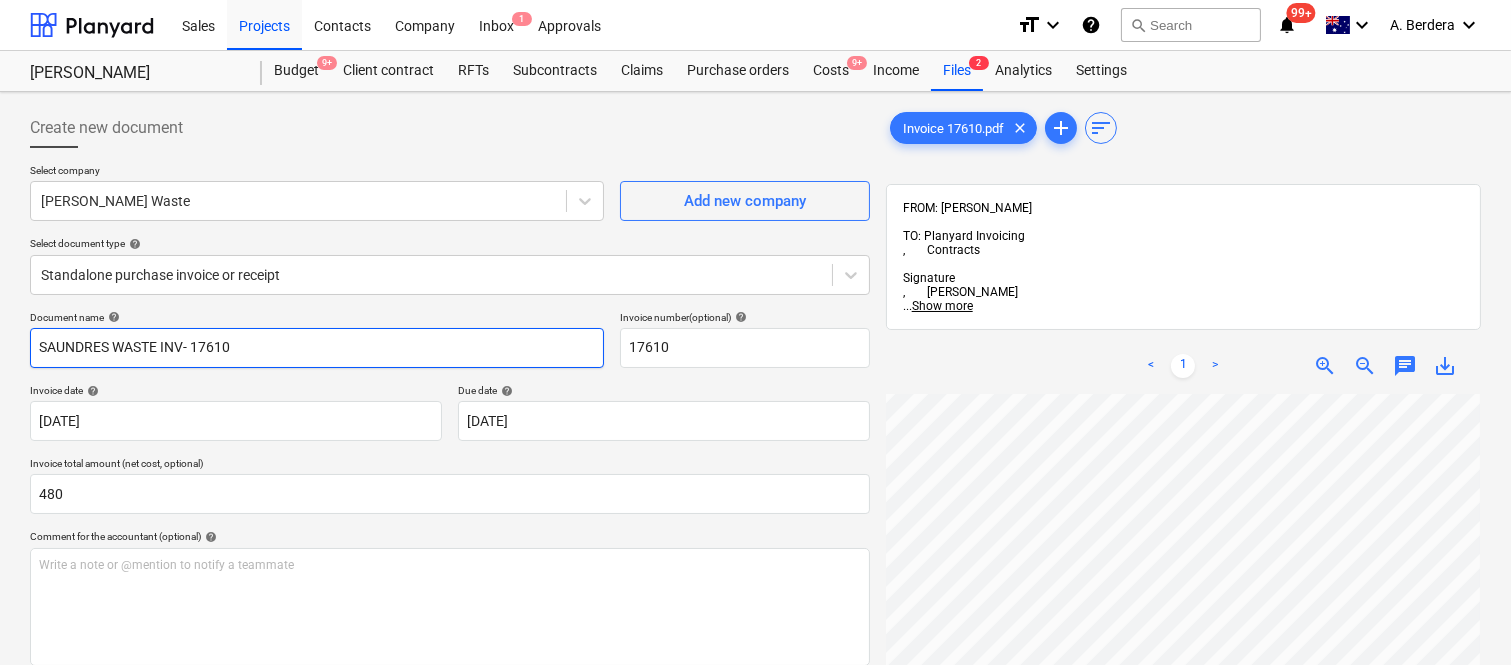 click on "SAUNDRES WASTE INV- 17610" at bounding box center (317, 348) 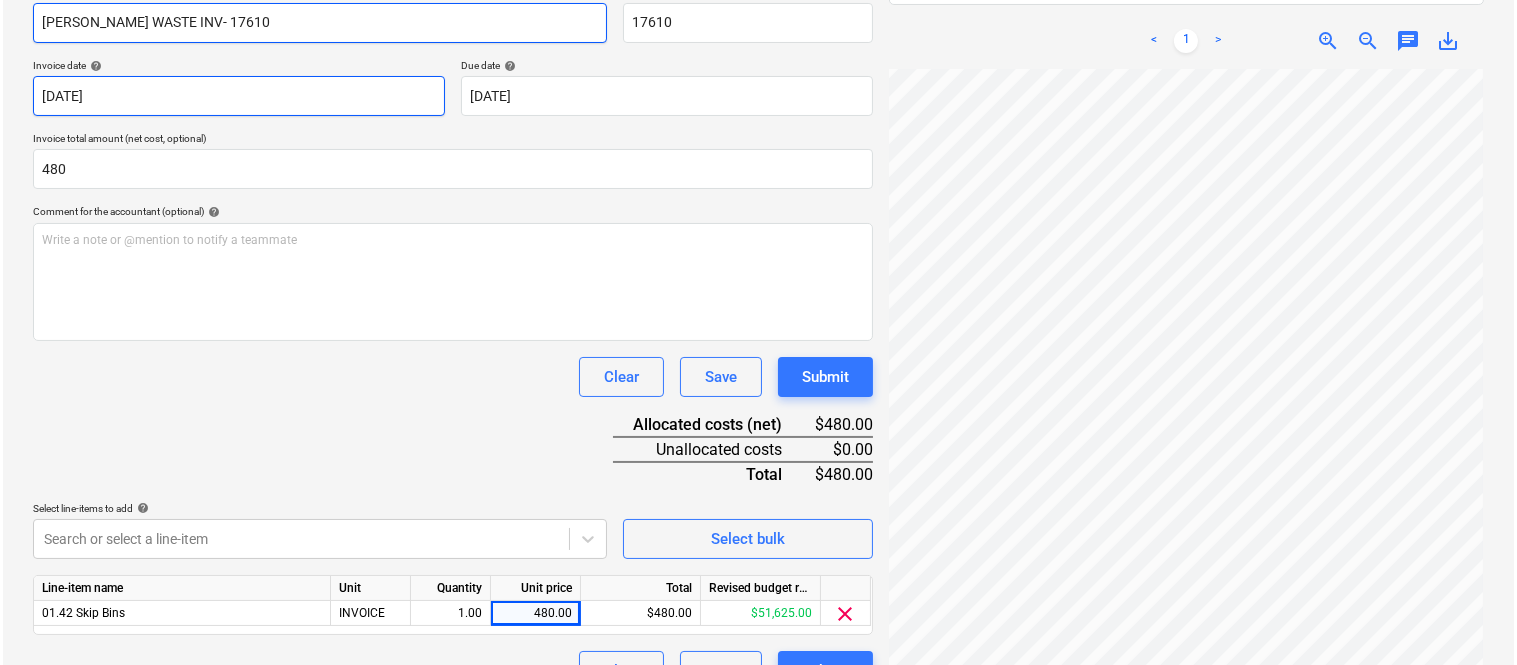 scroll, scrollTop: 367, scrollLeft: 0, axis: vertical 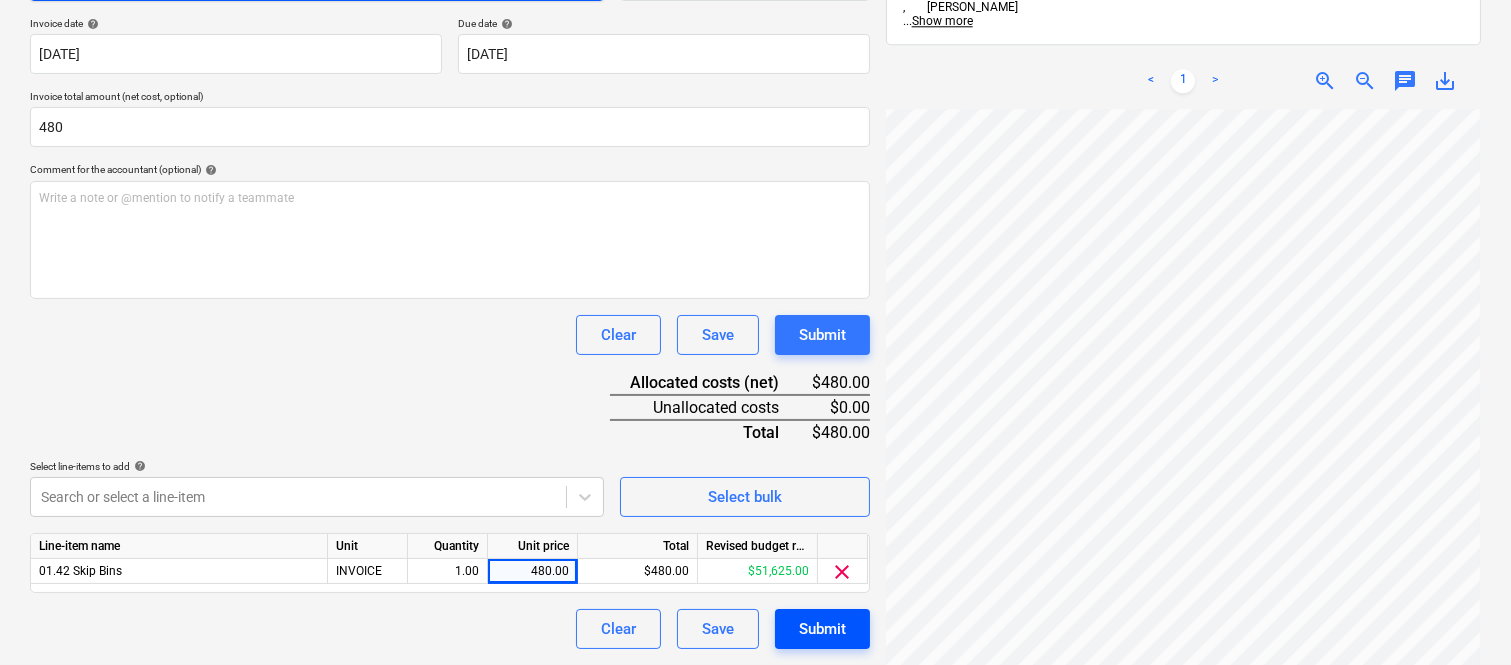 type on "[PERSON_NAME] WASTE INV- 17610" 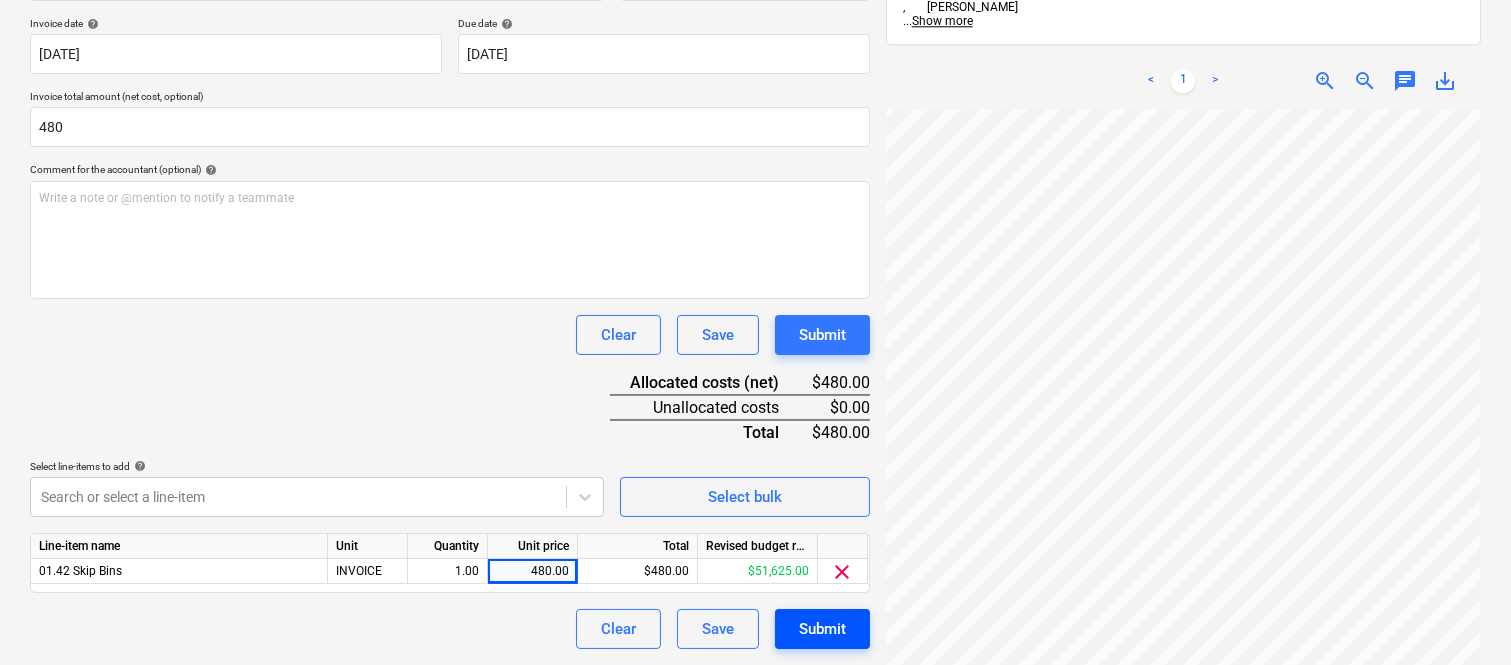 click on "Submit" at bounding box center [822, 629] 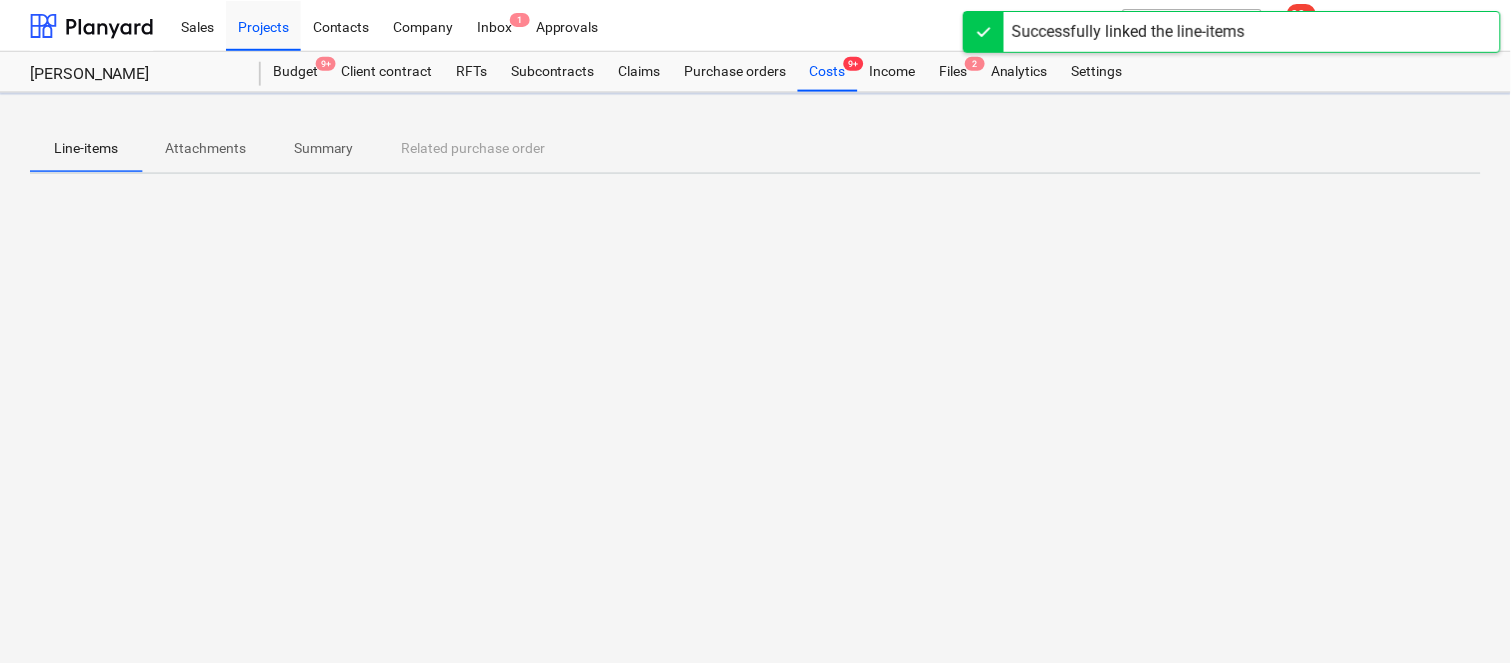 scroll, scrollTop: 0, scrollLeft: 0, axis: both 